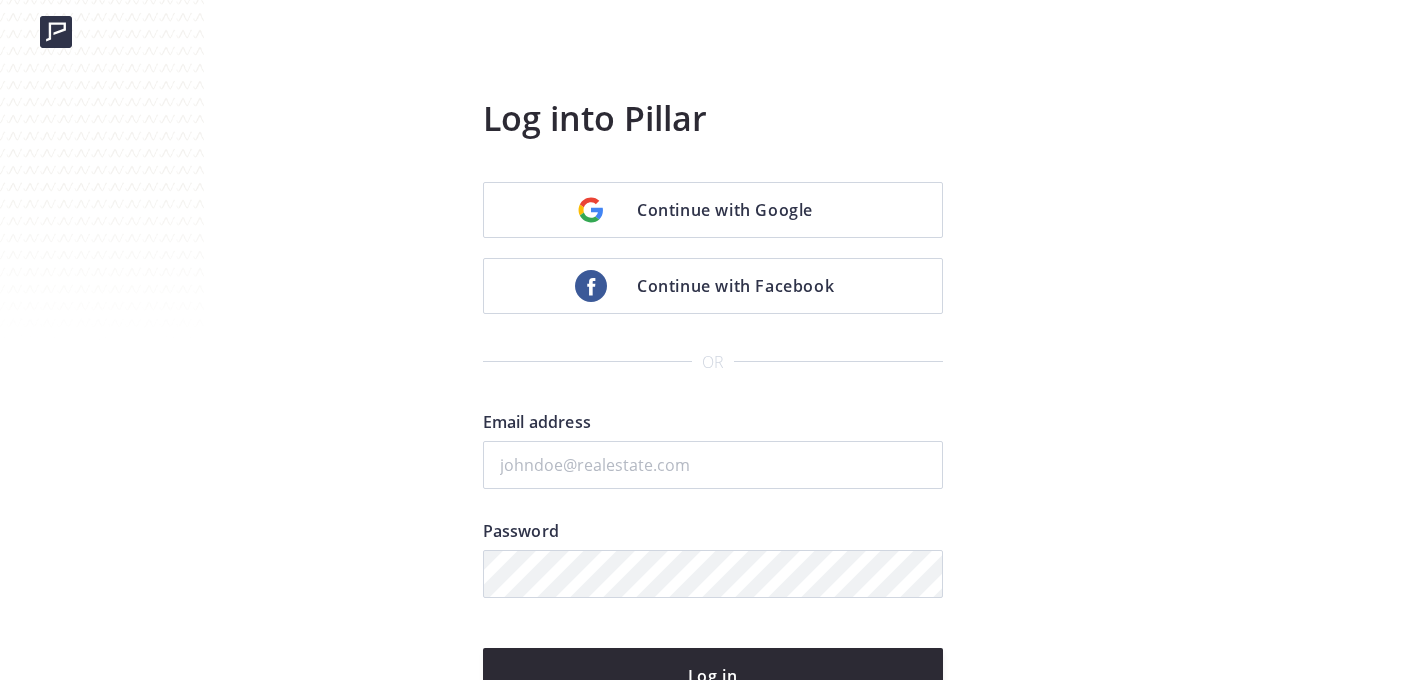 scroll, scrollTop: 0, scrollLeft: 0, axis: both 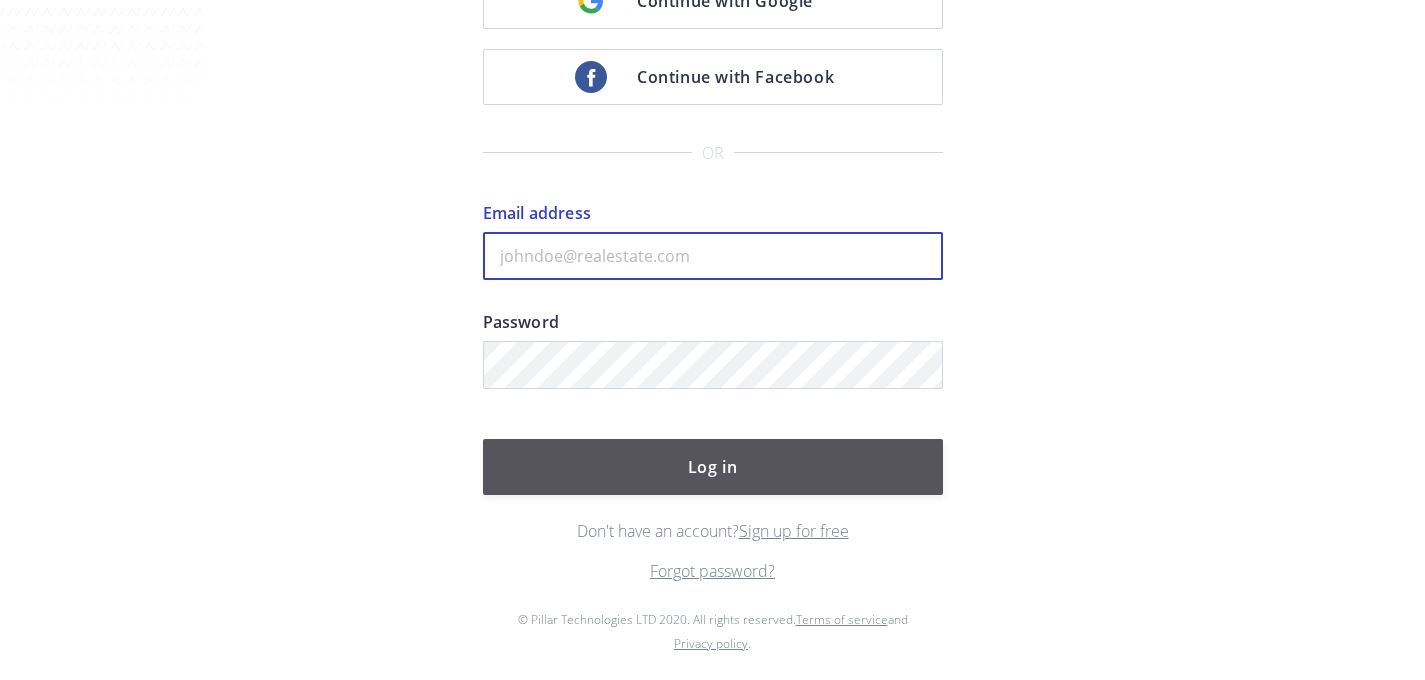 type on "peggy@christiesrealestatenorcal.com" 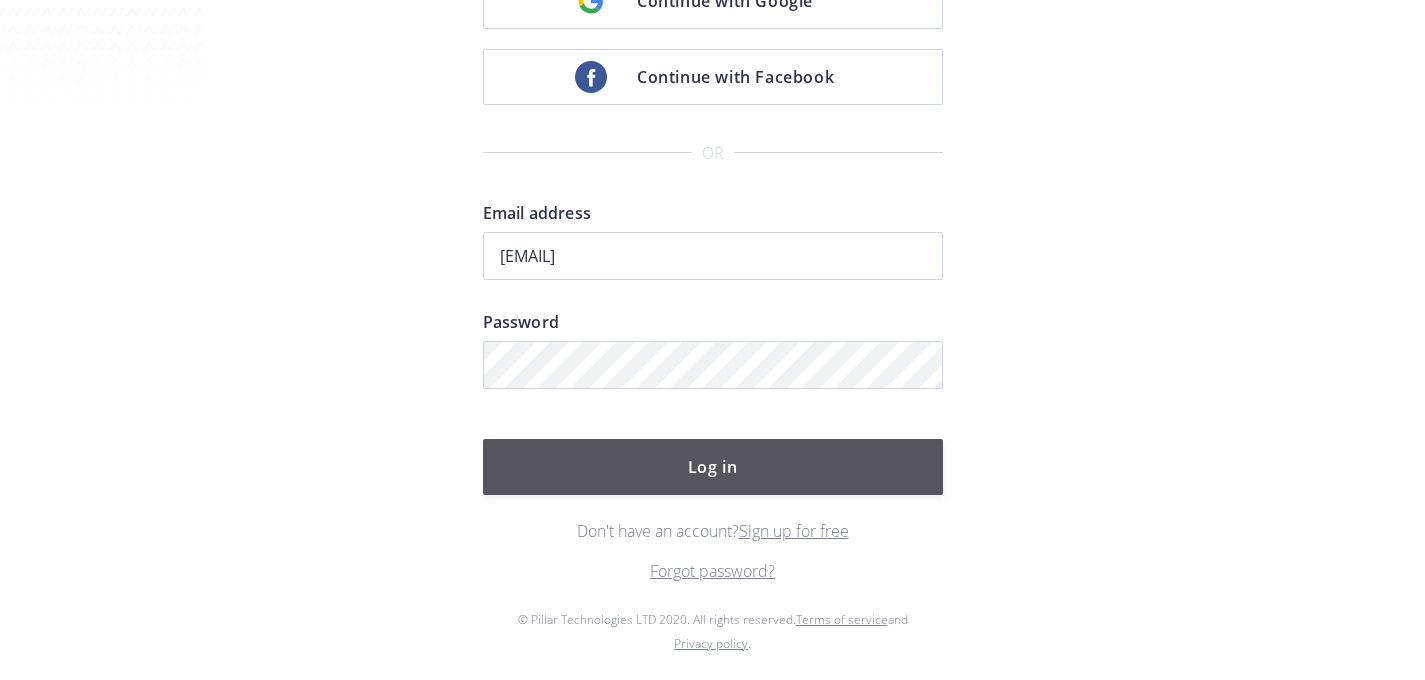 click on "Log in" at bounding box center (713, 467) 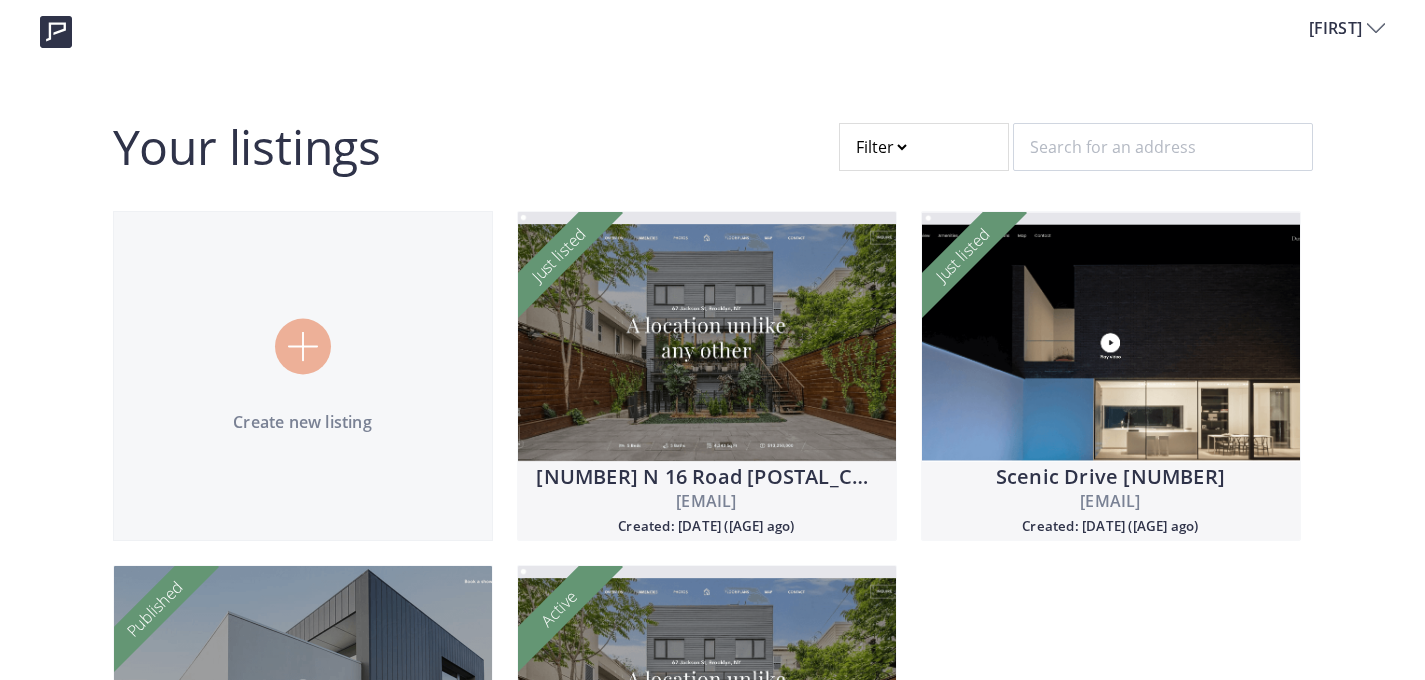 scroll, scrollTop: 0, scrollLeft: 0, axis: both 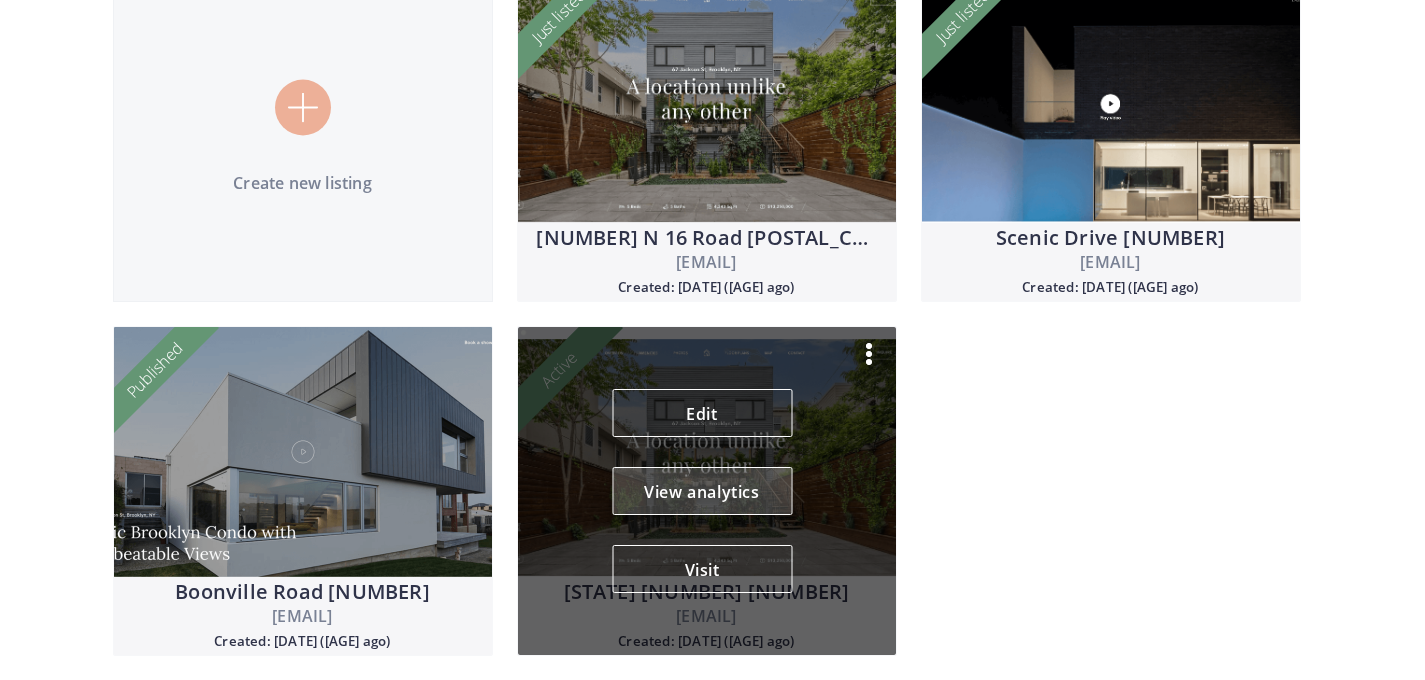 click on "View analytics" at bounding box center [702, 491] 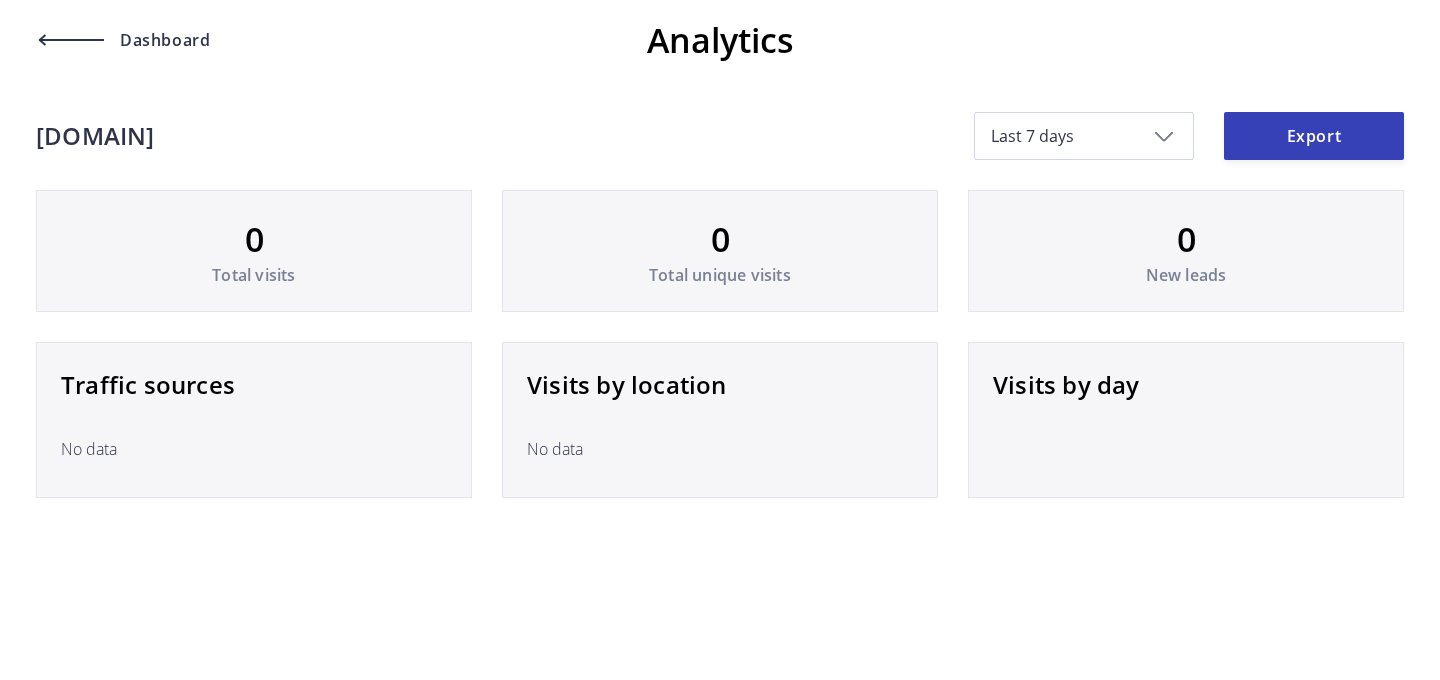 scroll, scrollTop: 0, scrollLeft: 0, axis: both 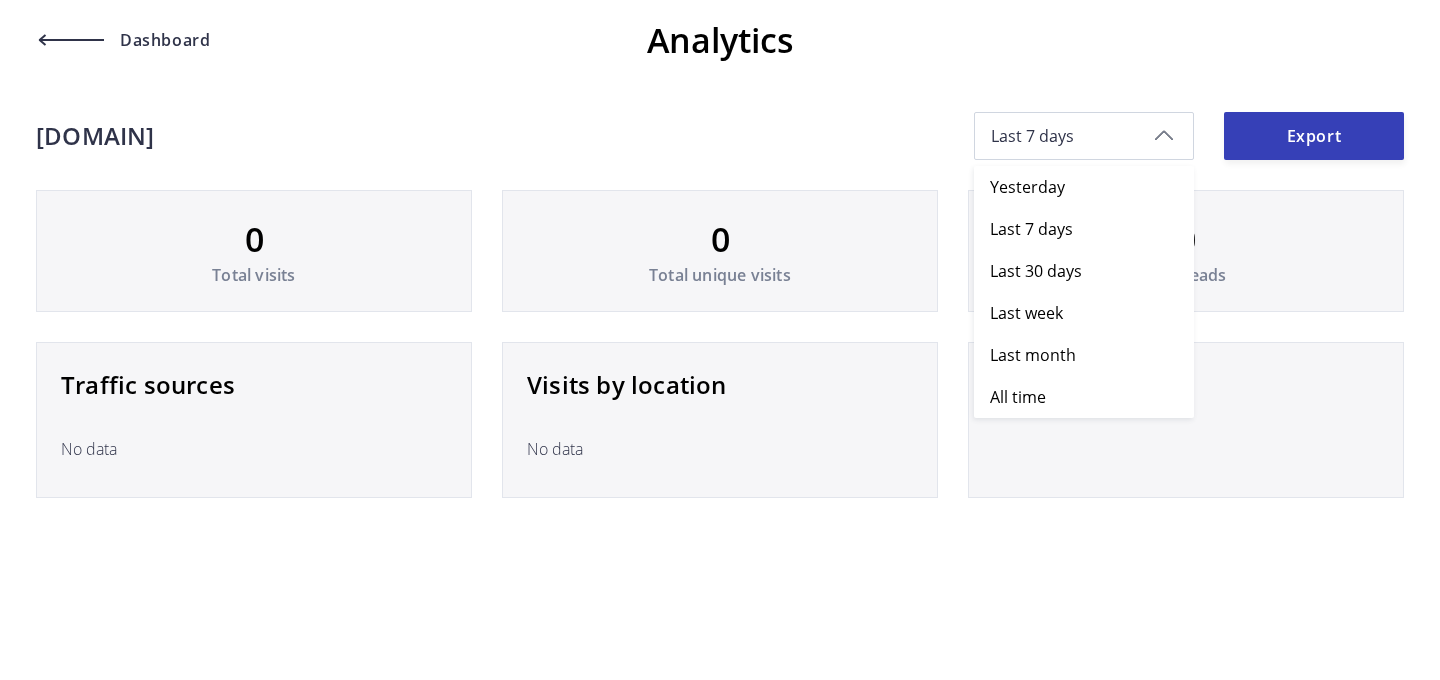 click on "Last 7 days" at bounding box center (1084, 136) 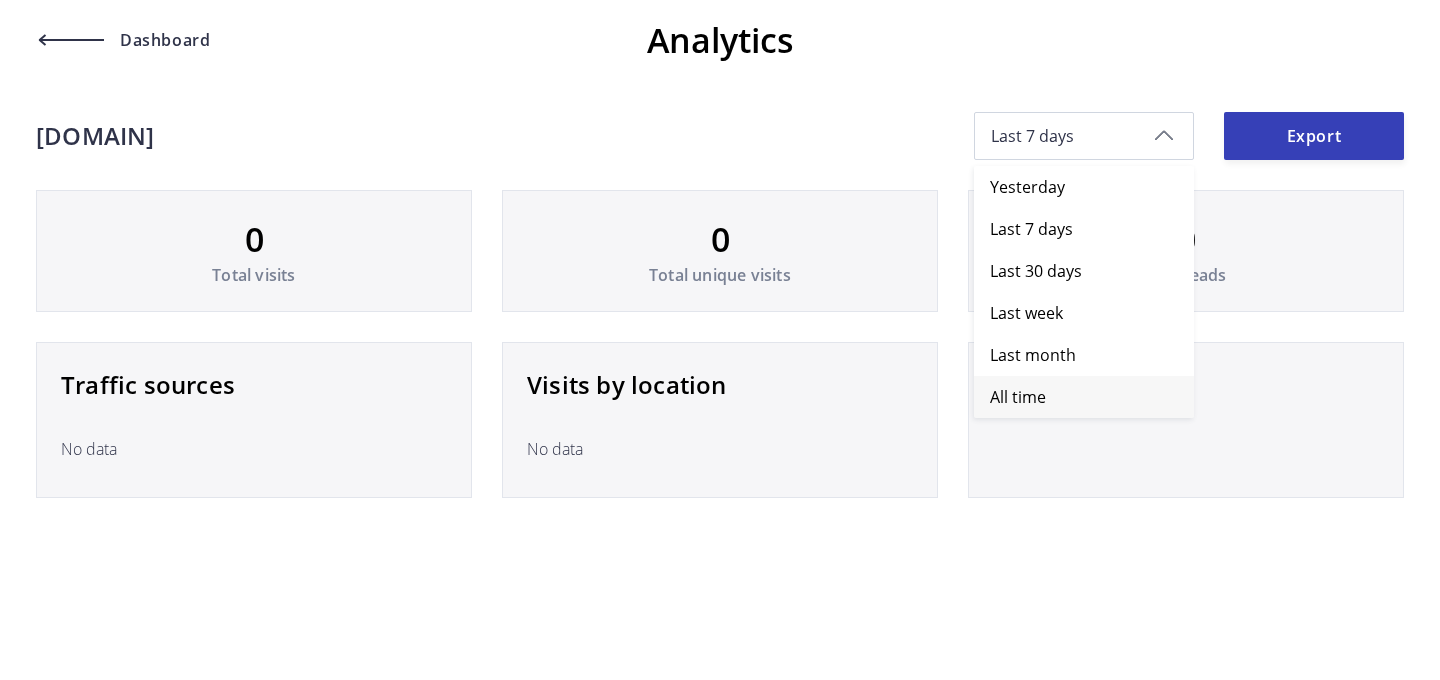 click on "All time" at bounding box center (1018, 397) 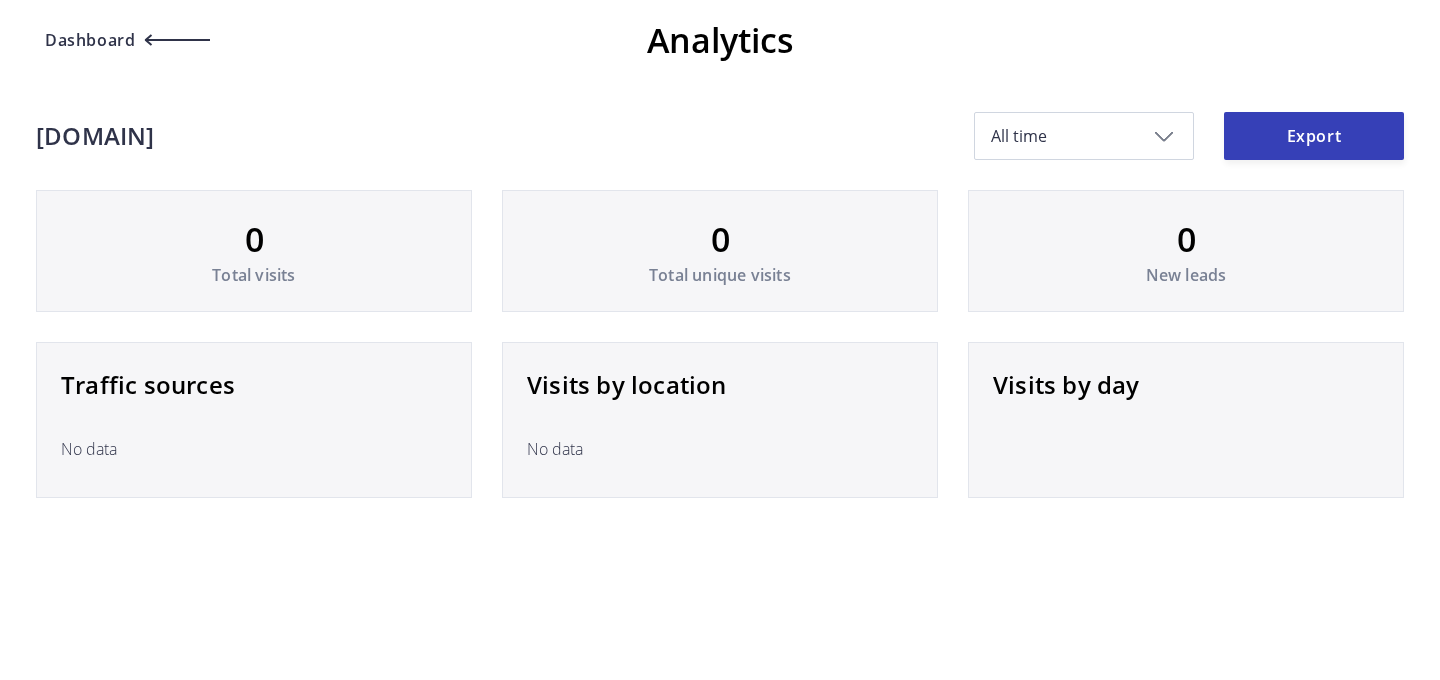 click on "Dashboard" at bounding box center (87, 40) 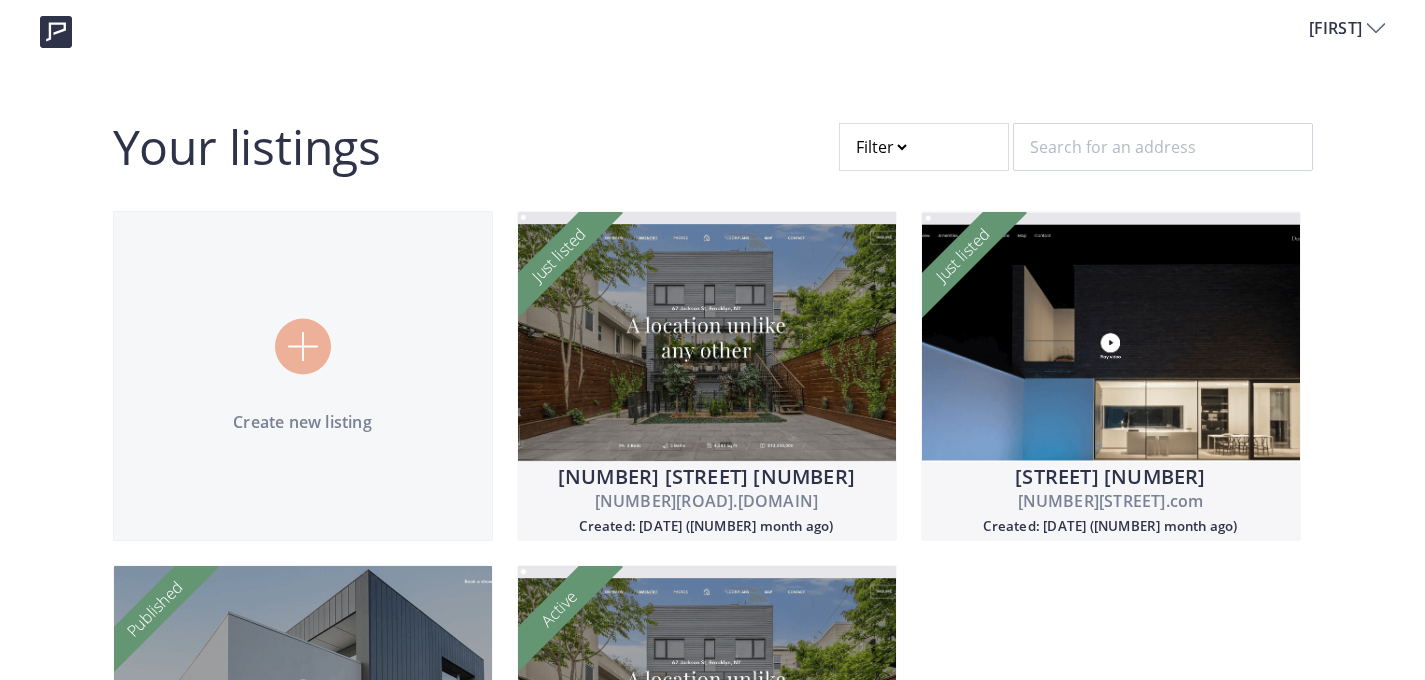 scroll, scrollTop: 0, scrollLeft: 0, axis: both 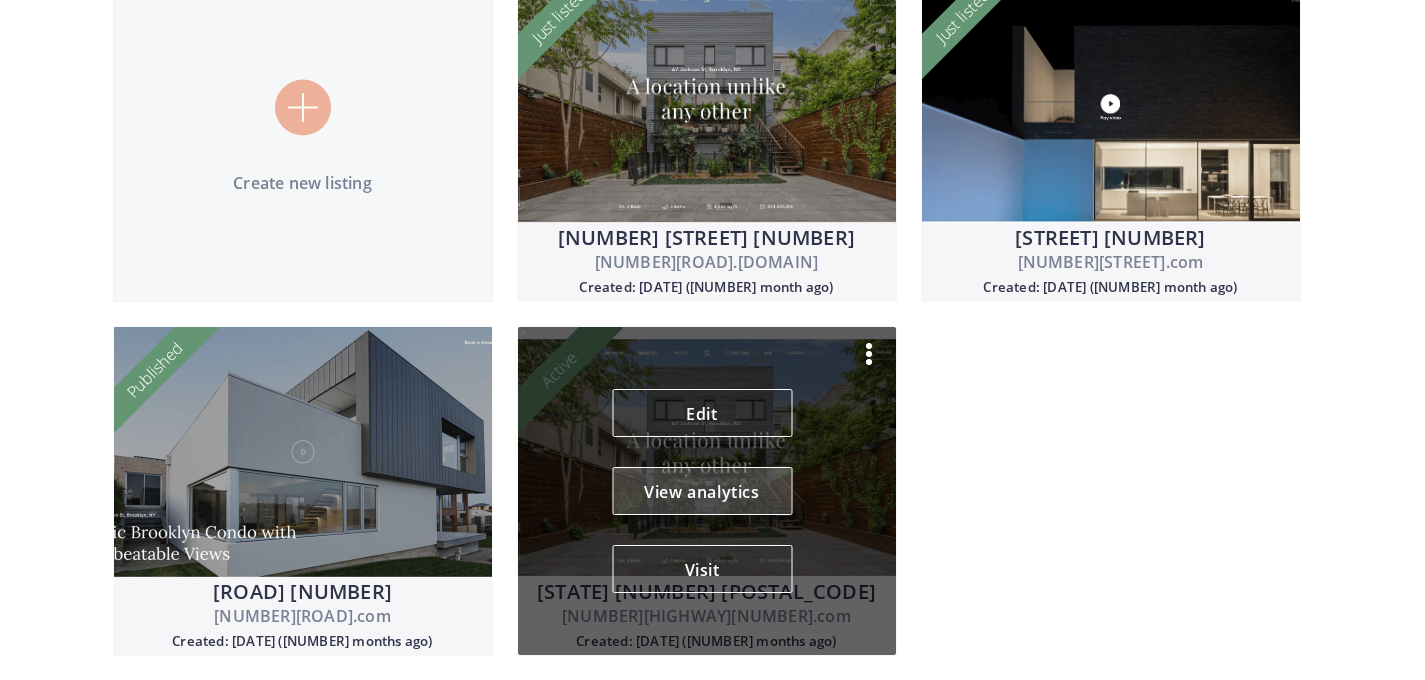 click on "View analytics" at bounding box center [702, 491] 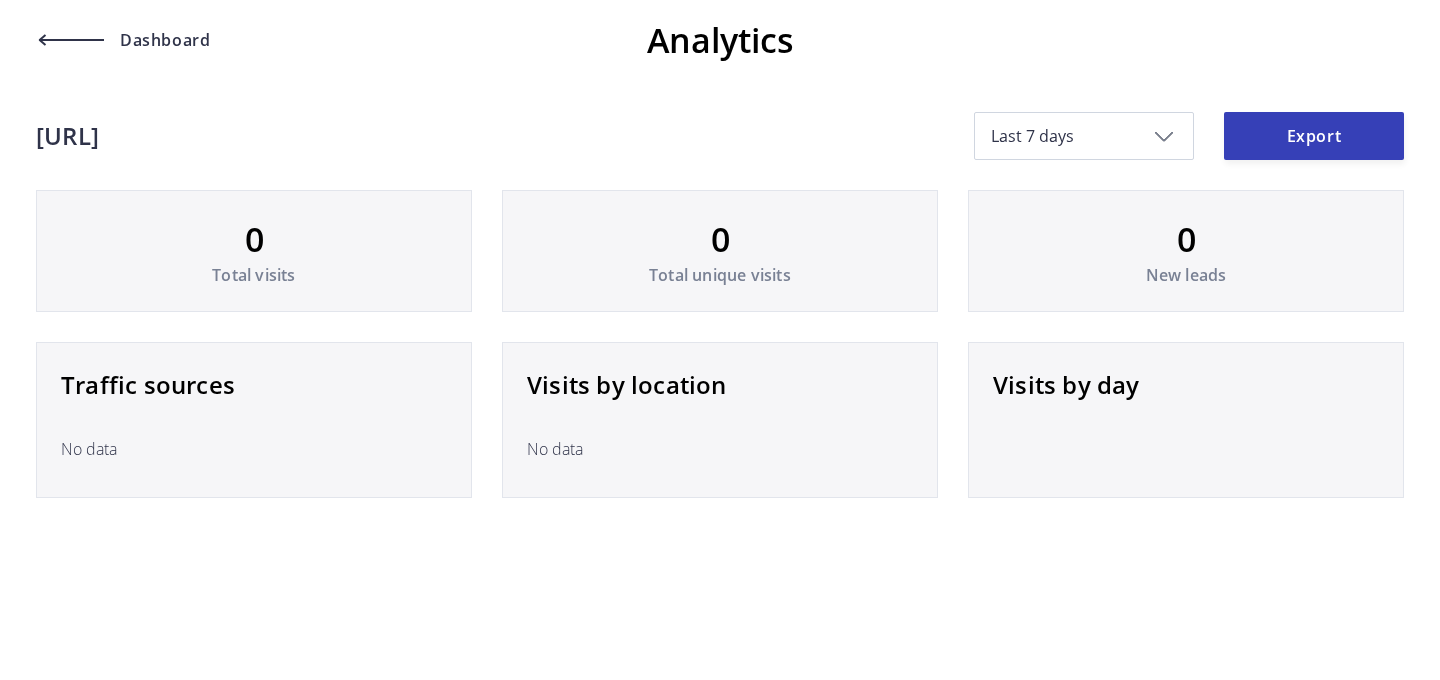scroll, scrollTop: 0, scrollLeft: 0, axis: both 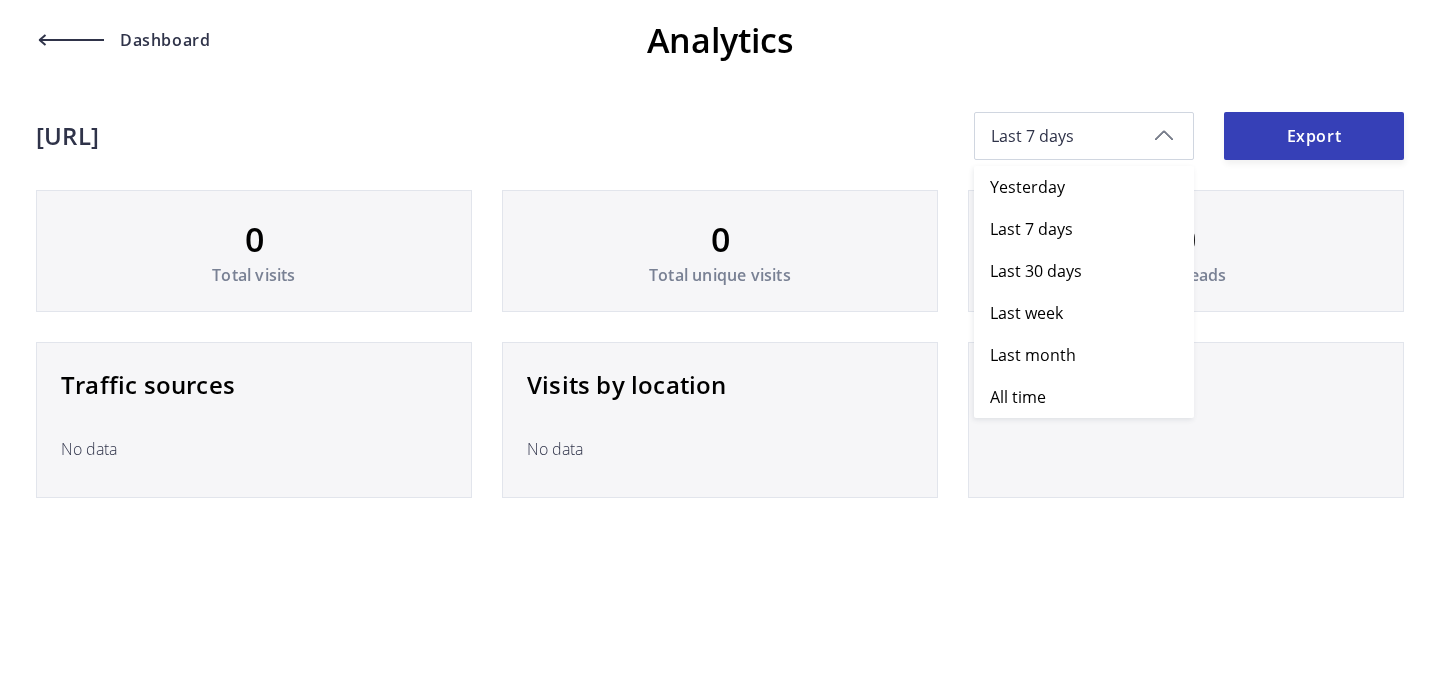 click on "Last 7 days" at bounding box center [1084, 136] 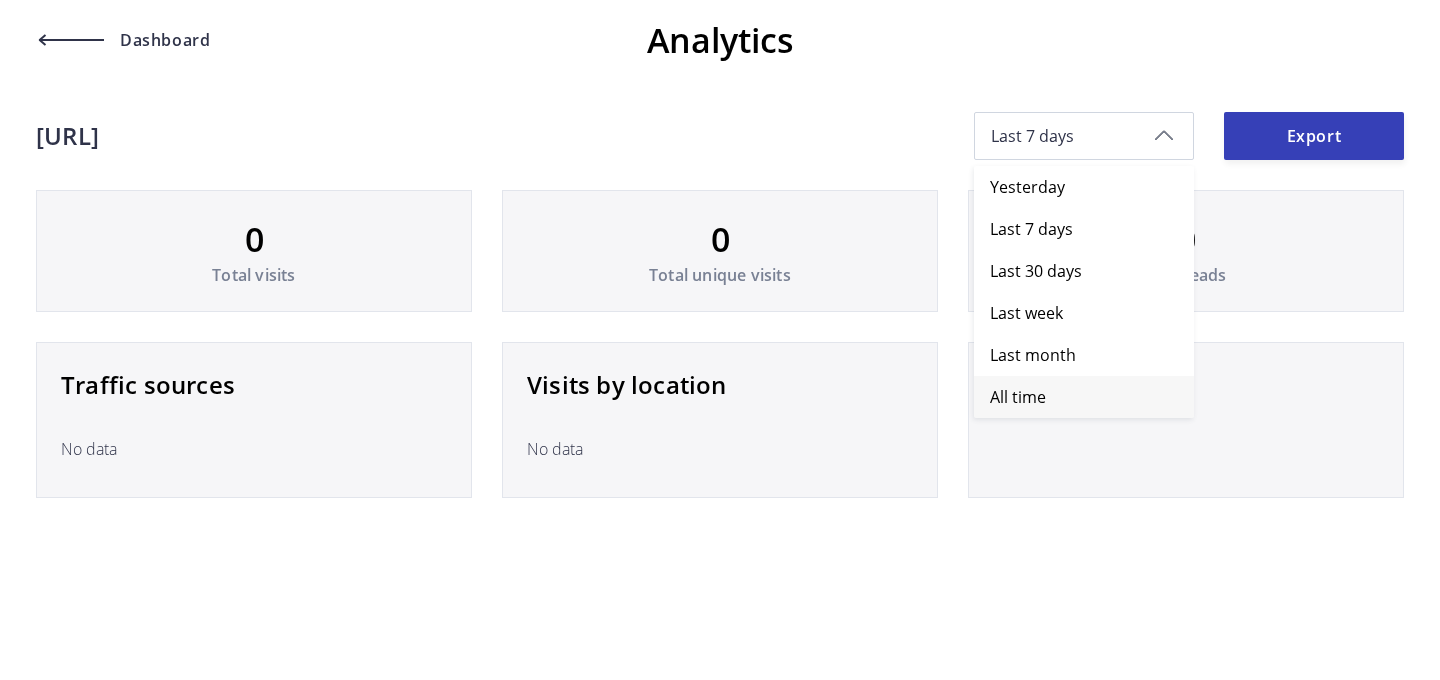 click on "All time" at bounding box center (1018, 397) 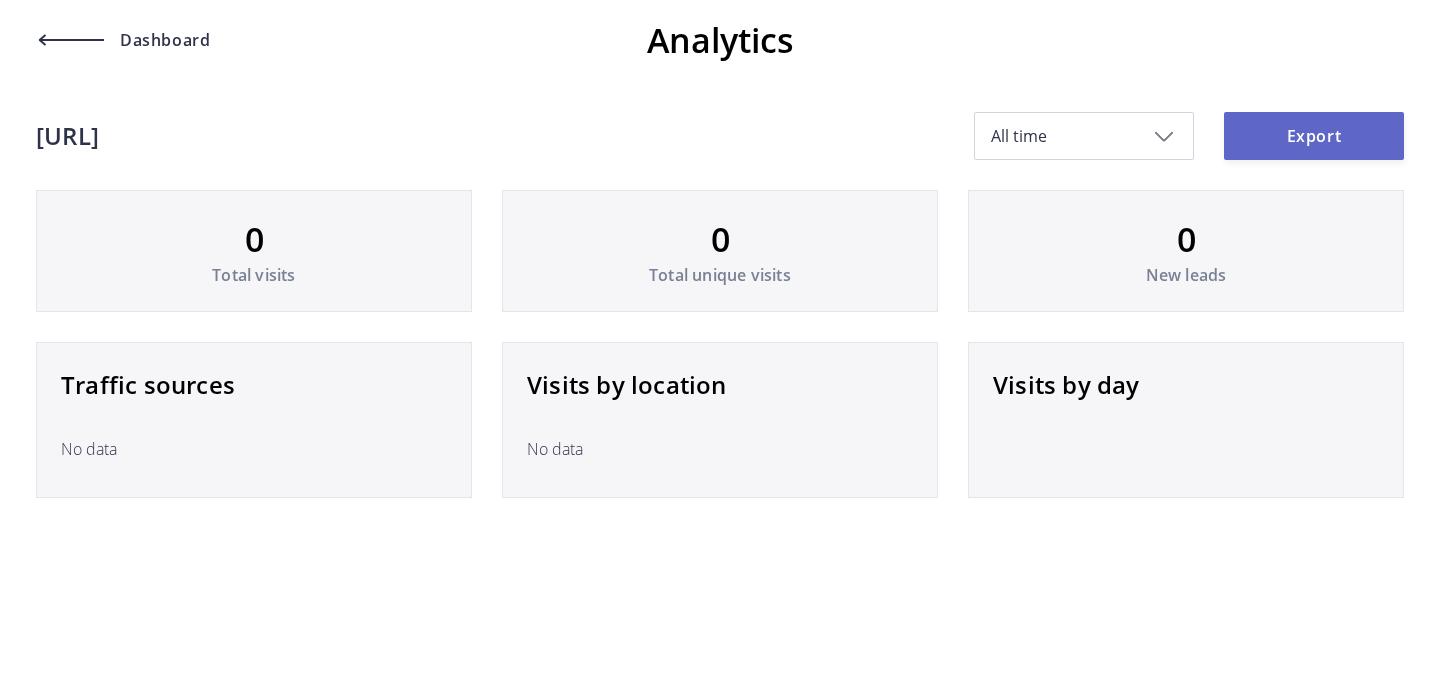 click on "Export" at bounding box center (1314, 136) 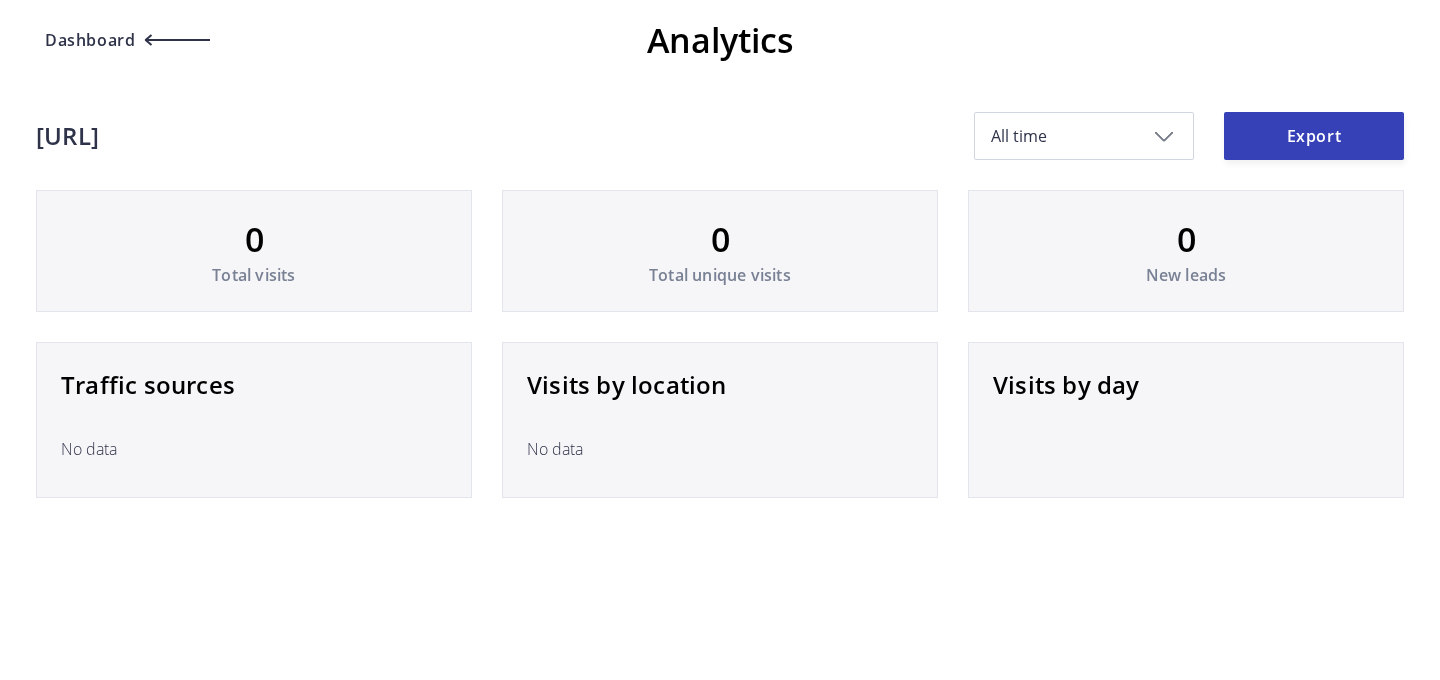 click on "Dashboard" at bounding box center (87, 40) 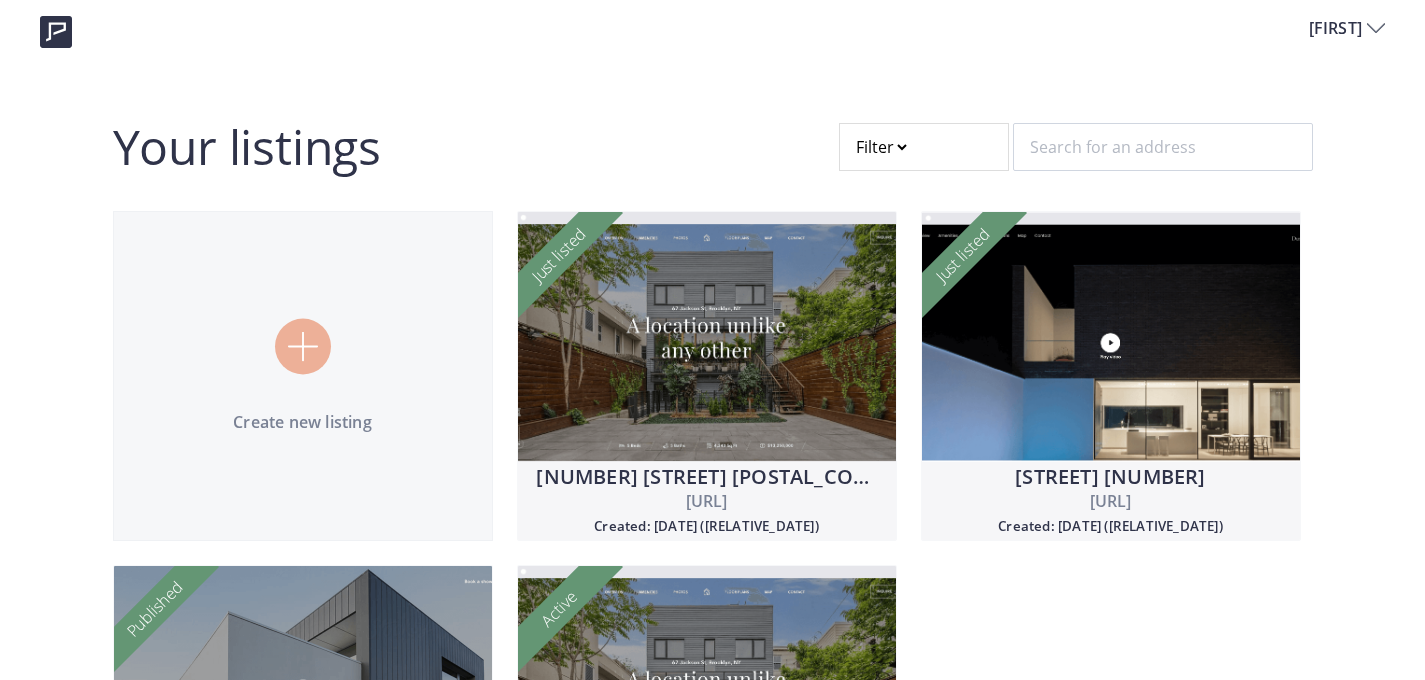 scroll, scrollTop: 0, scrollLeft: 0, axis: both 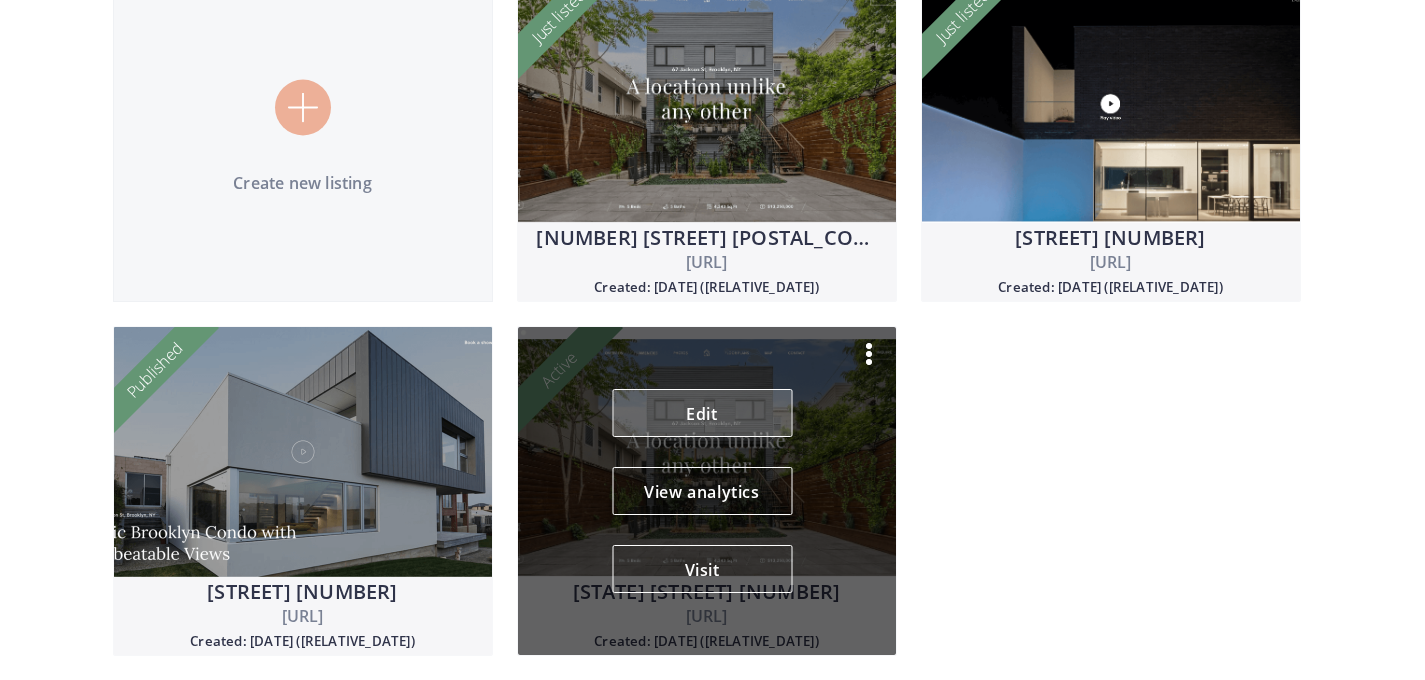 click on "Edit" at bounding box center (702, 413) 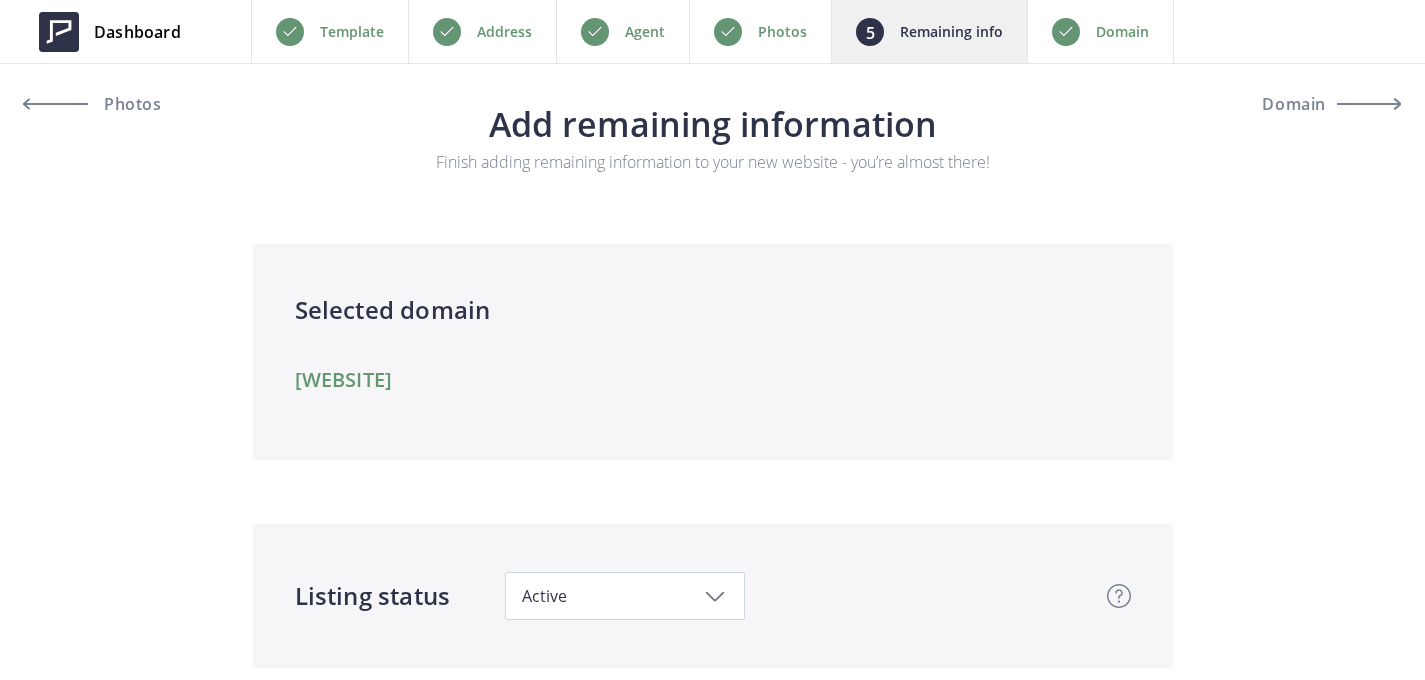 scroll, scrollTop: 0, scrollLeft: 0, axis: both 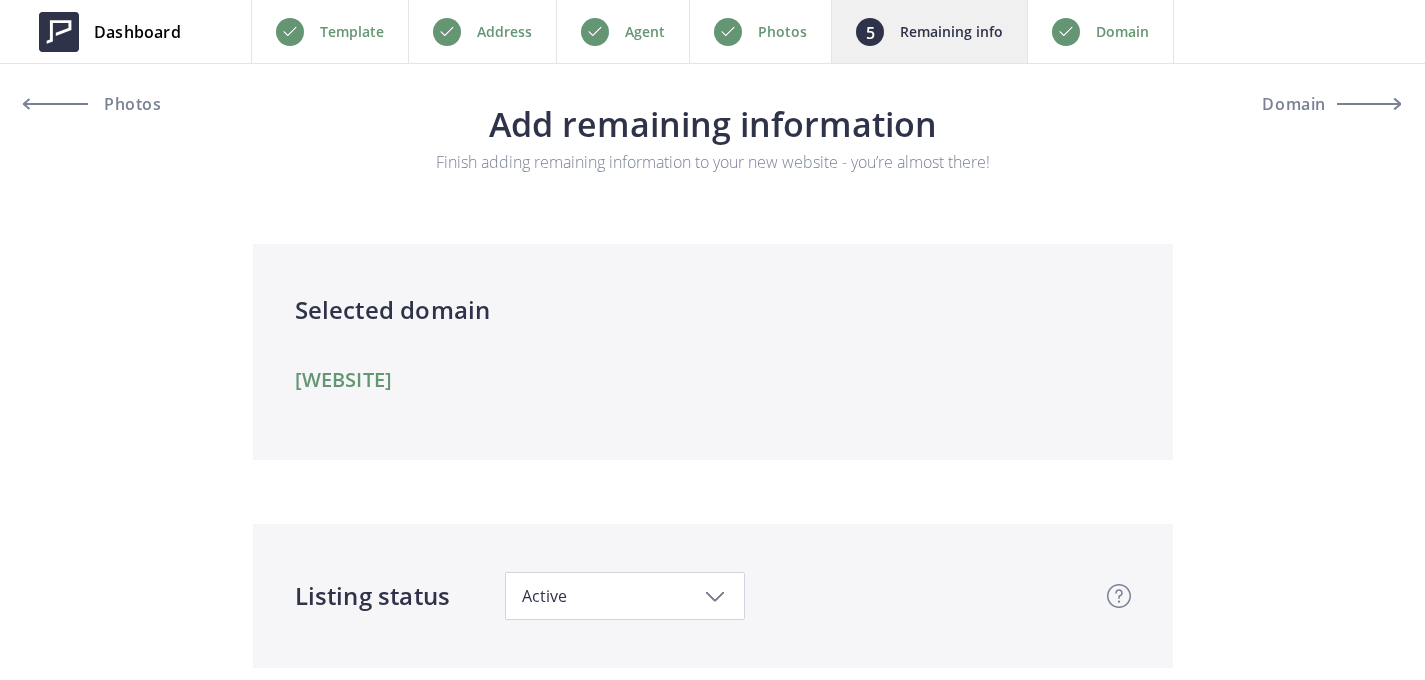 click on "Active" at bounding box center [625, 596] 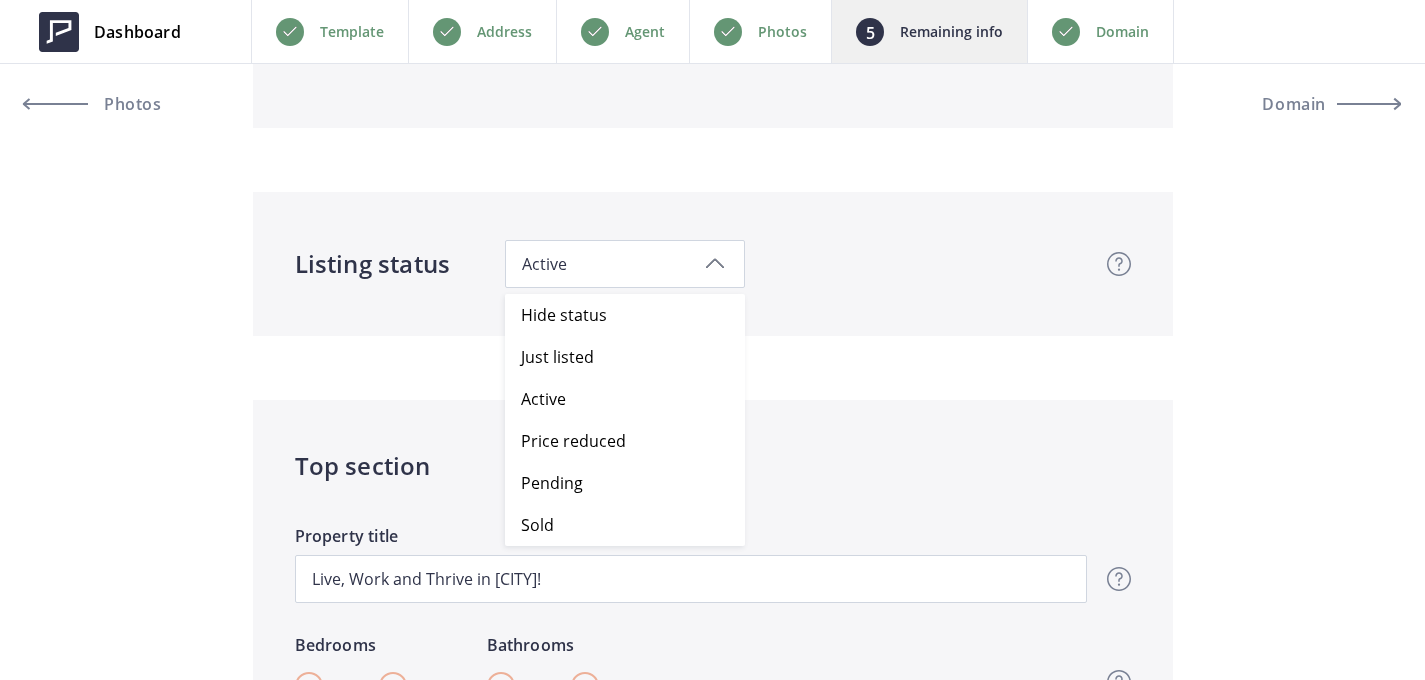 scroll, scrollTop: 344, scrollLeft: 0, axis: vertical 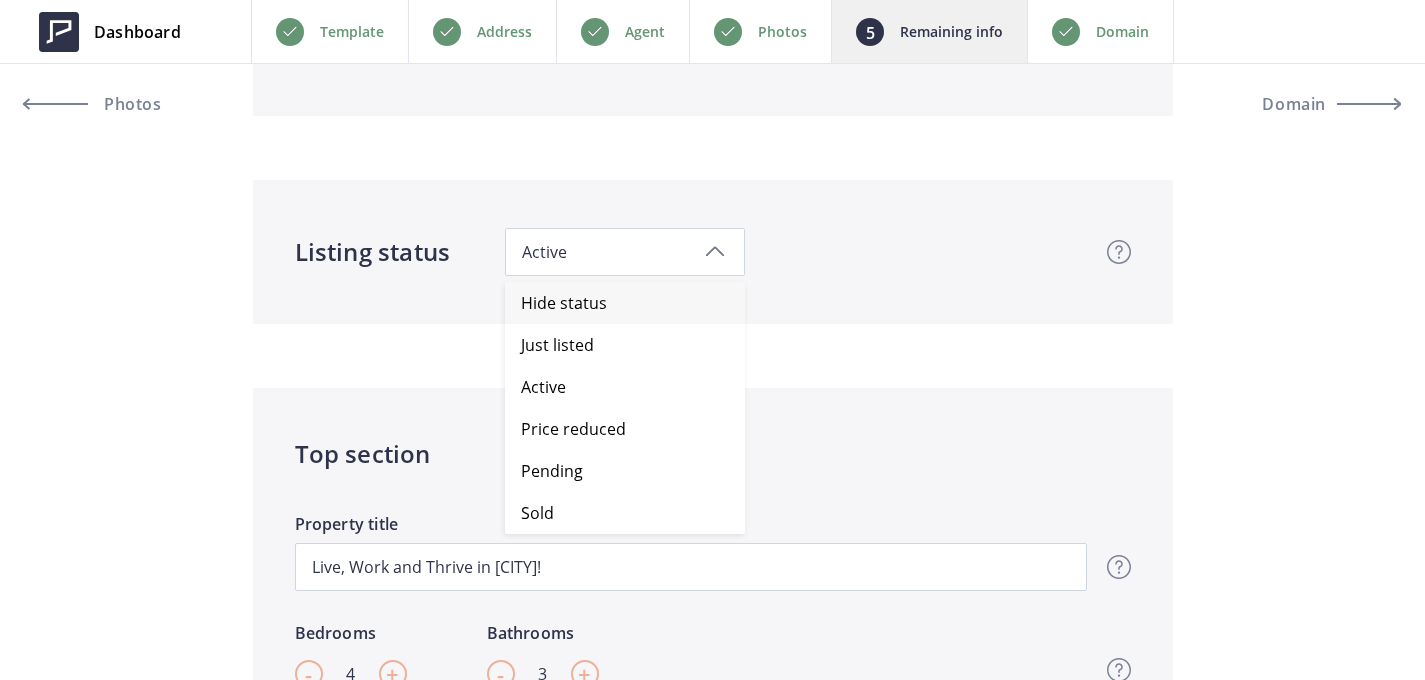 click on "Hide status" at bounding box center [633, 303] 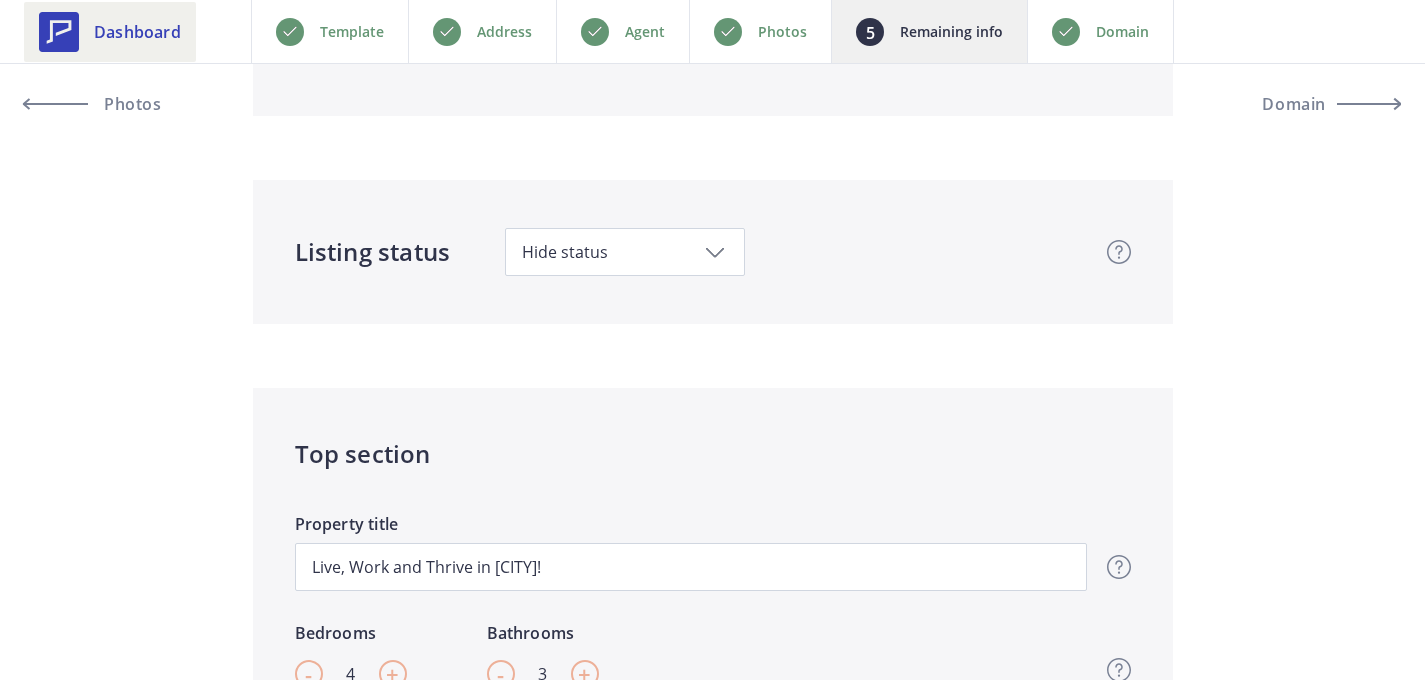 click on "Dashboard" at bounding box center (137, 32) 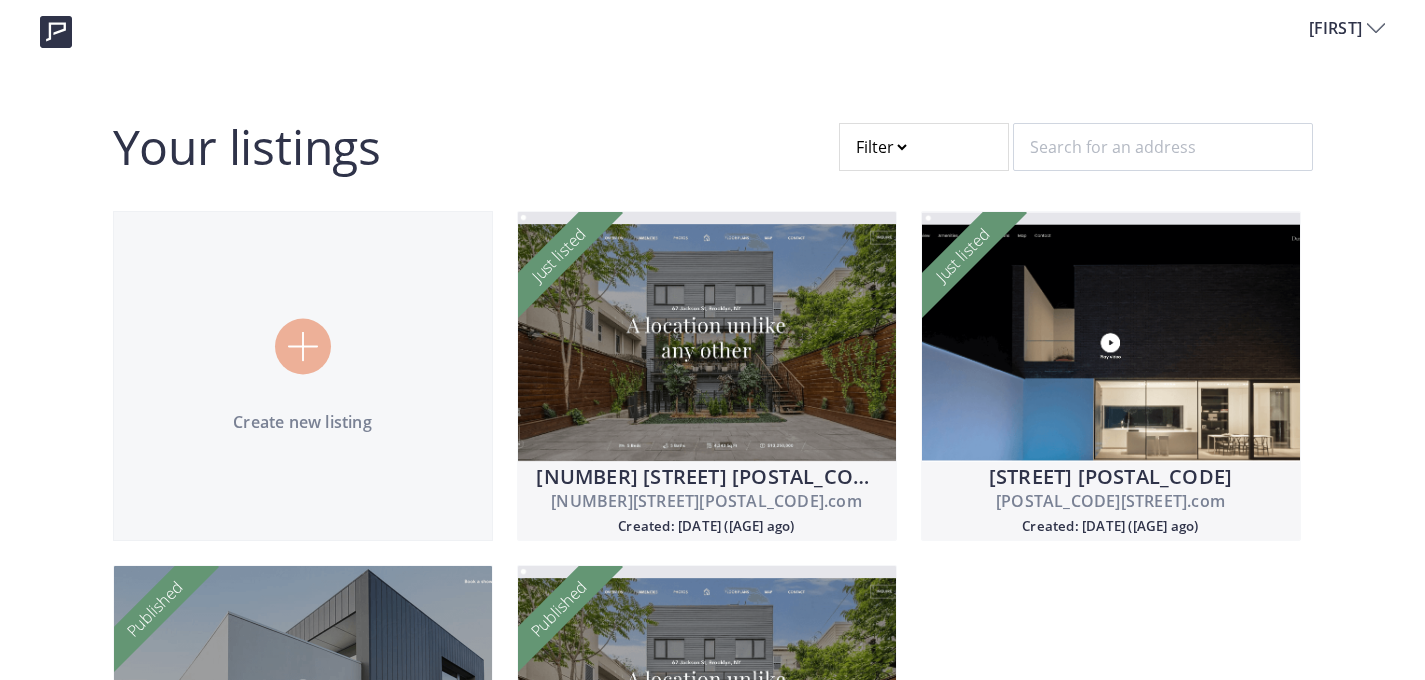 scroll, scrollTop: 0, scrollLeft: 0, axis: both 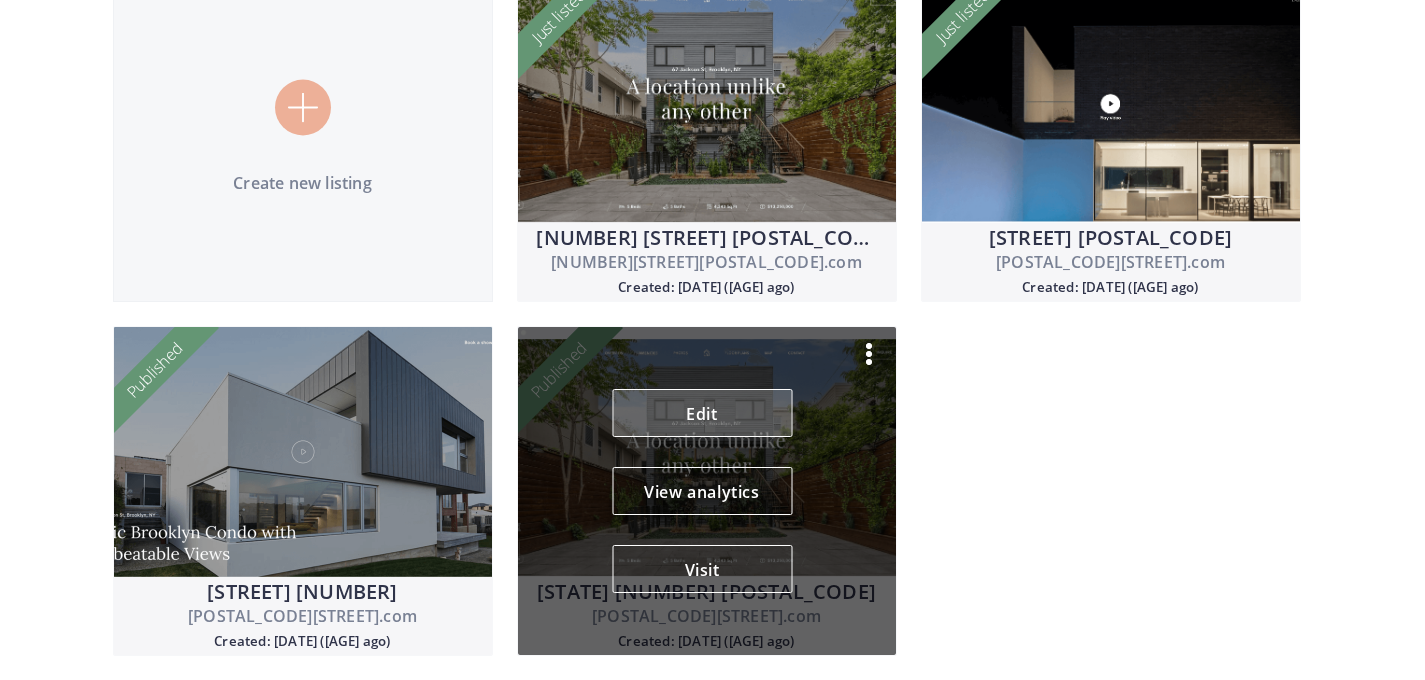 click on "Edit" at bounding box center (702, 413) 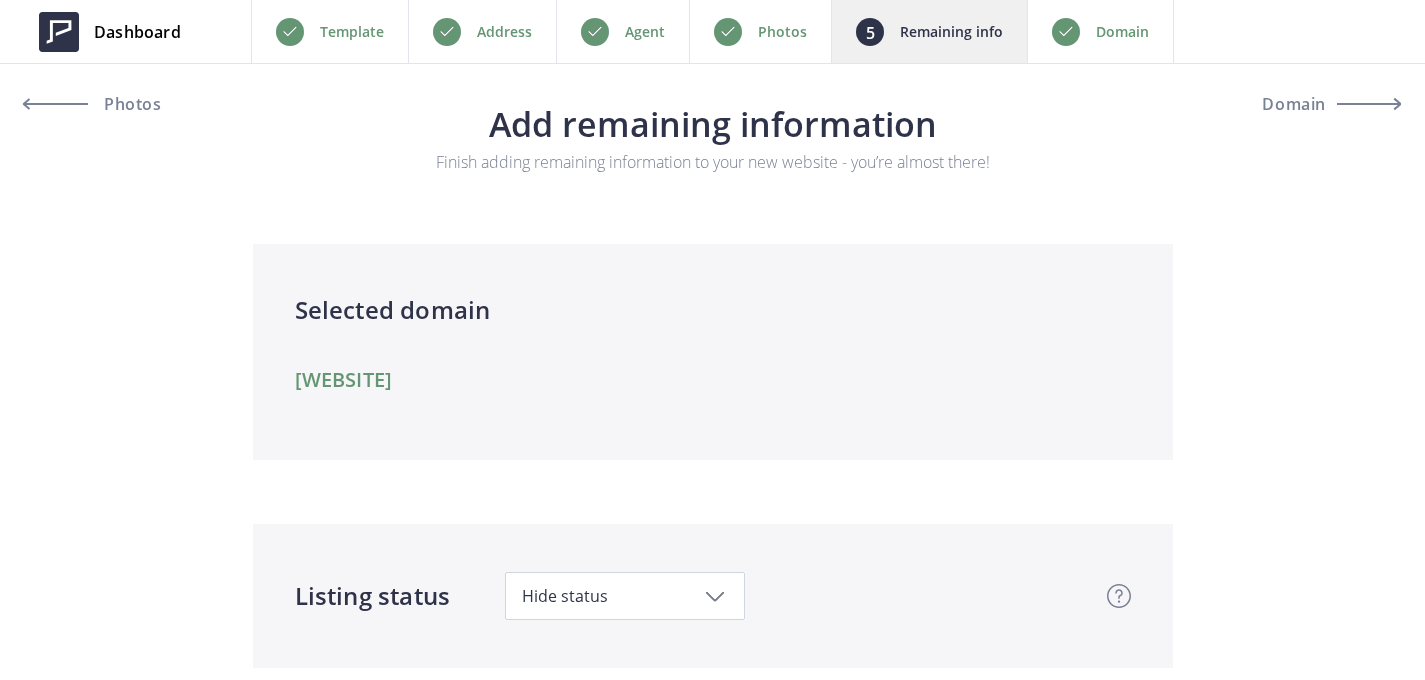 scroll, scrollTop: 0, scrollLeft: 0, axis: both 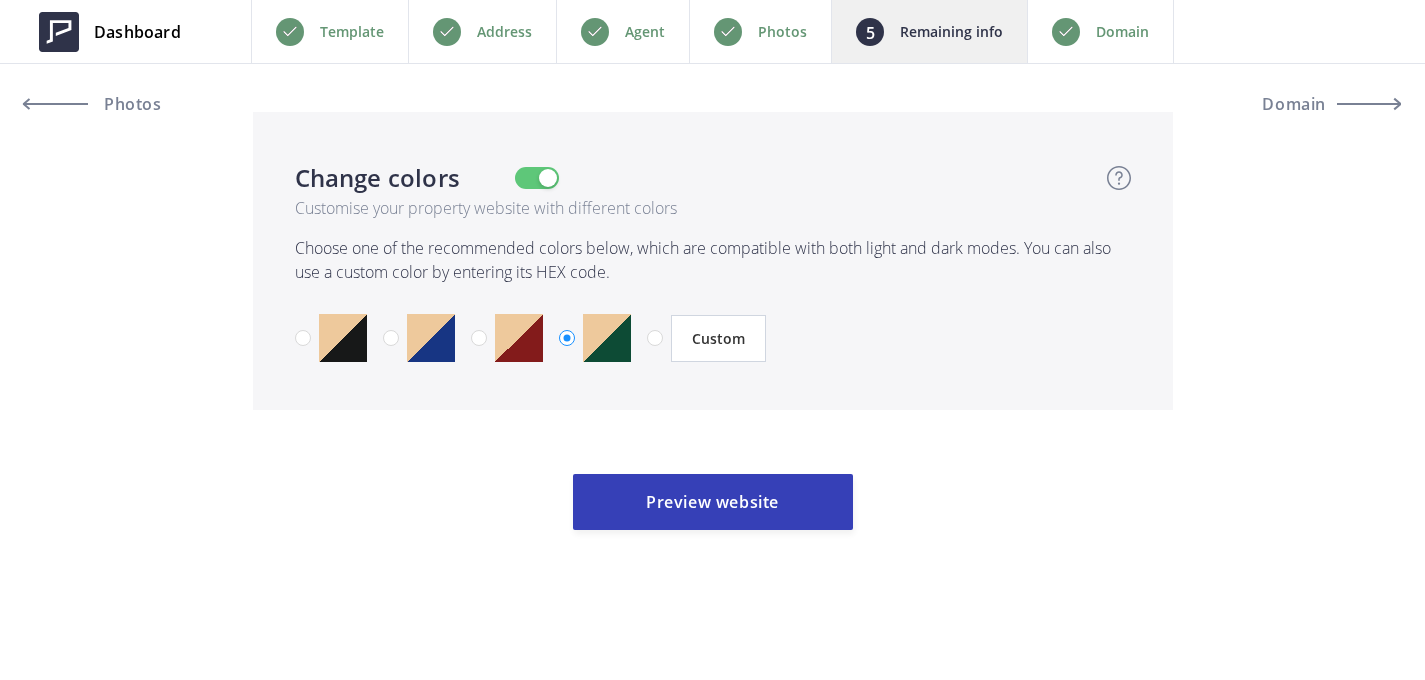 click on "Domain" at bounding box center [1100, 31] 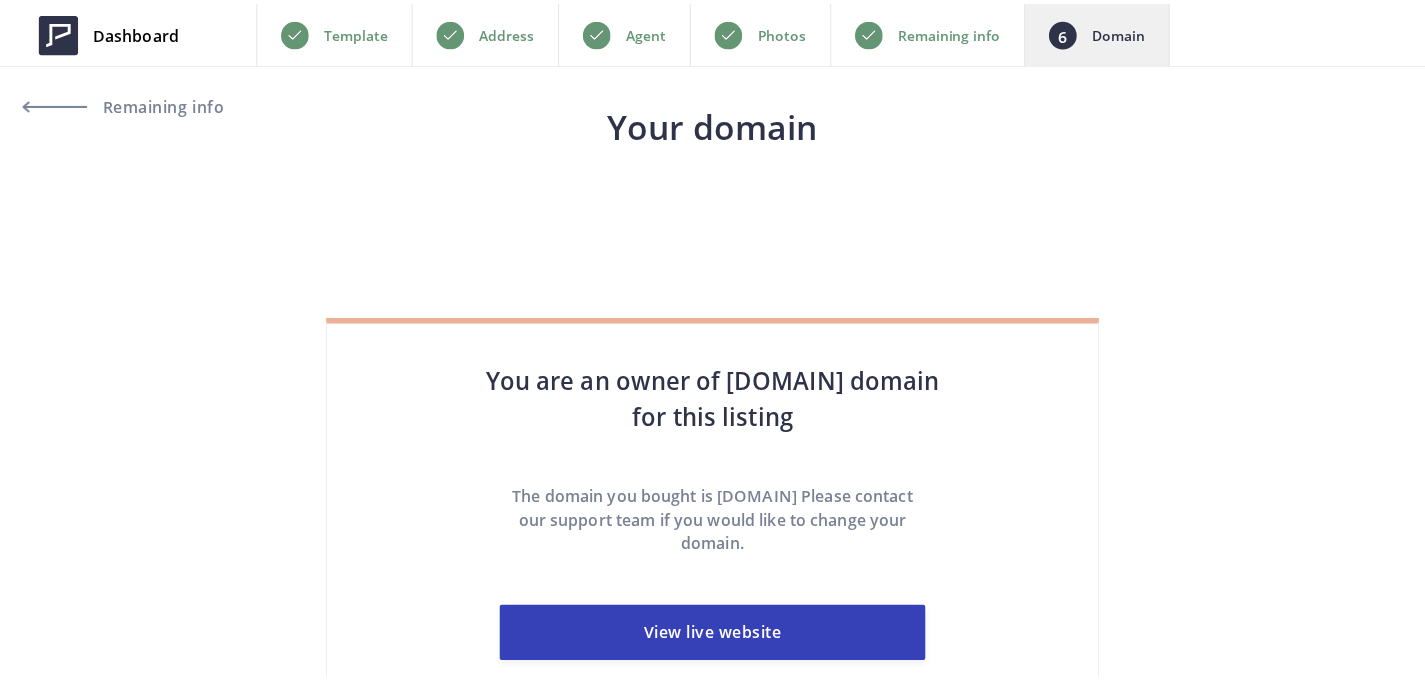 scroll, scrollTop: 0, scrollLeft: 0, axis: both 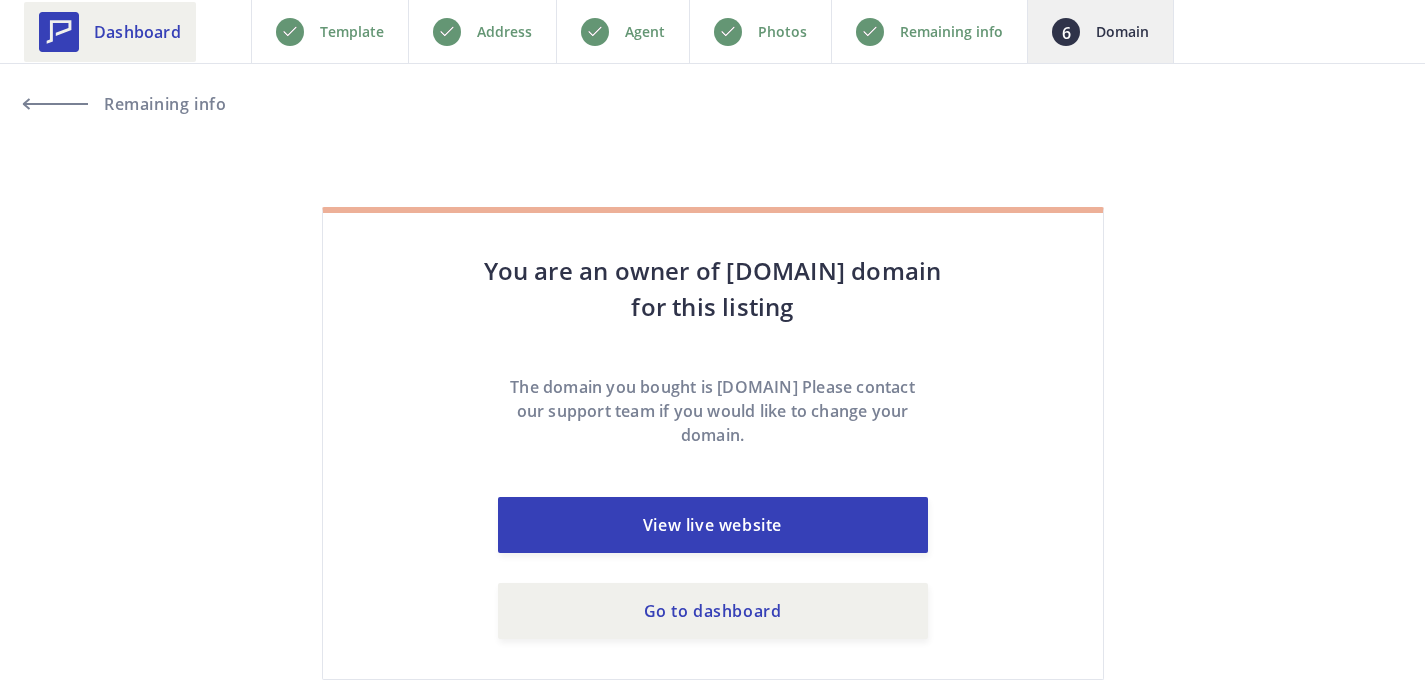 click on "Dashboard" at bounding box center [137, 32] 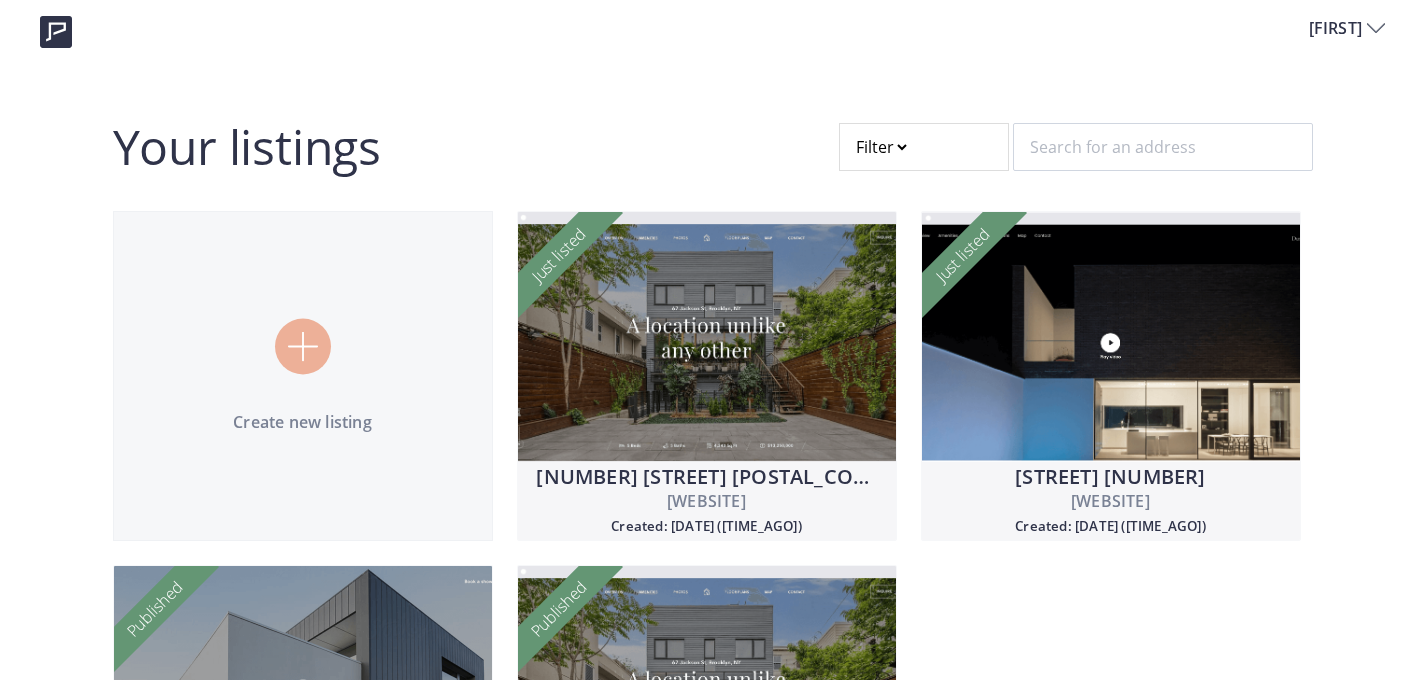 scroll, scrollTop: 0, scrollLeft: 0, axis: both 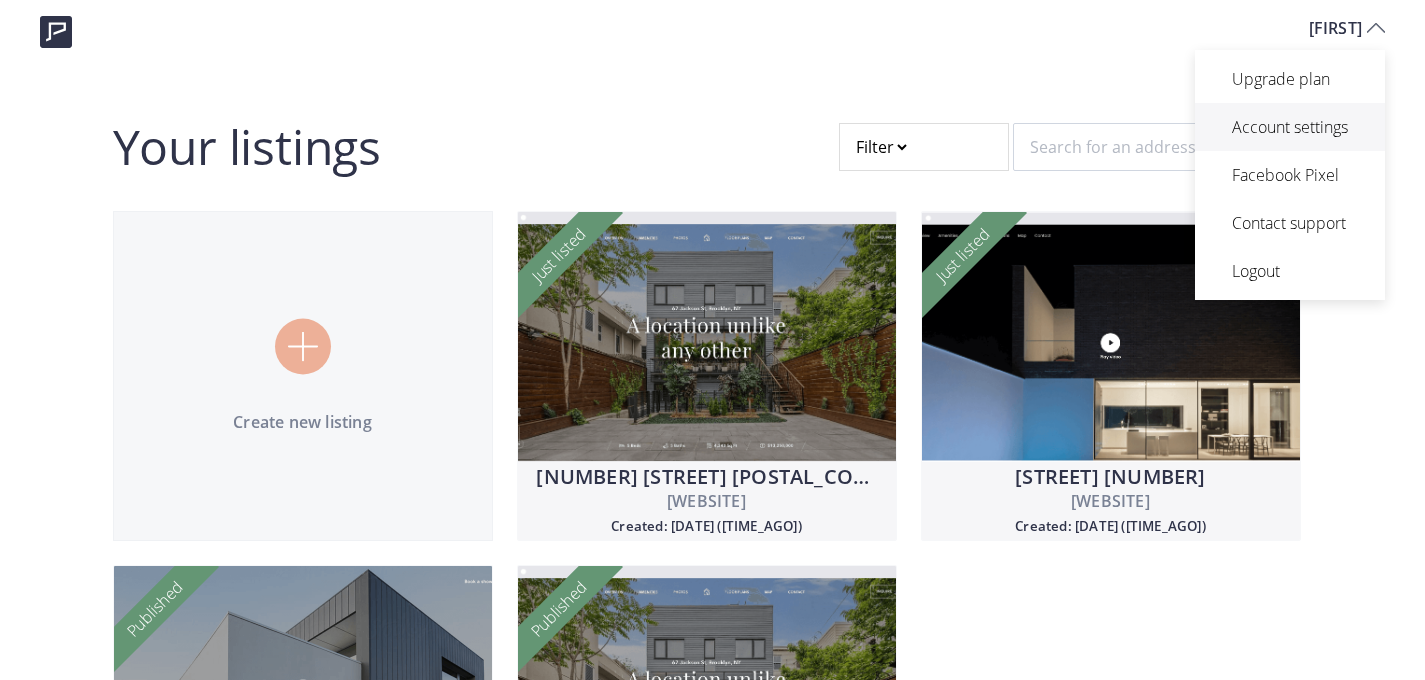 click on "Account settings" at bounding box center (1290, 127) 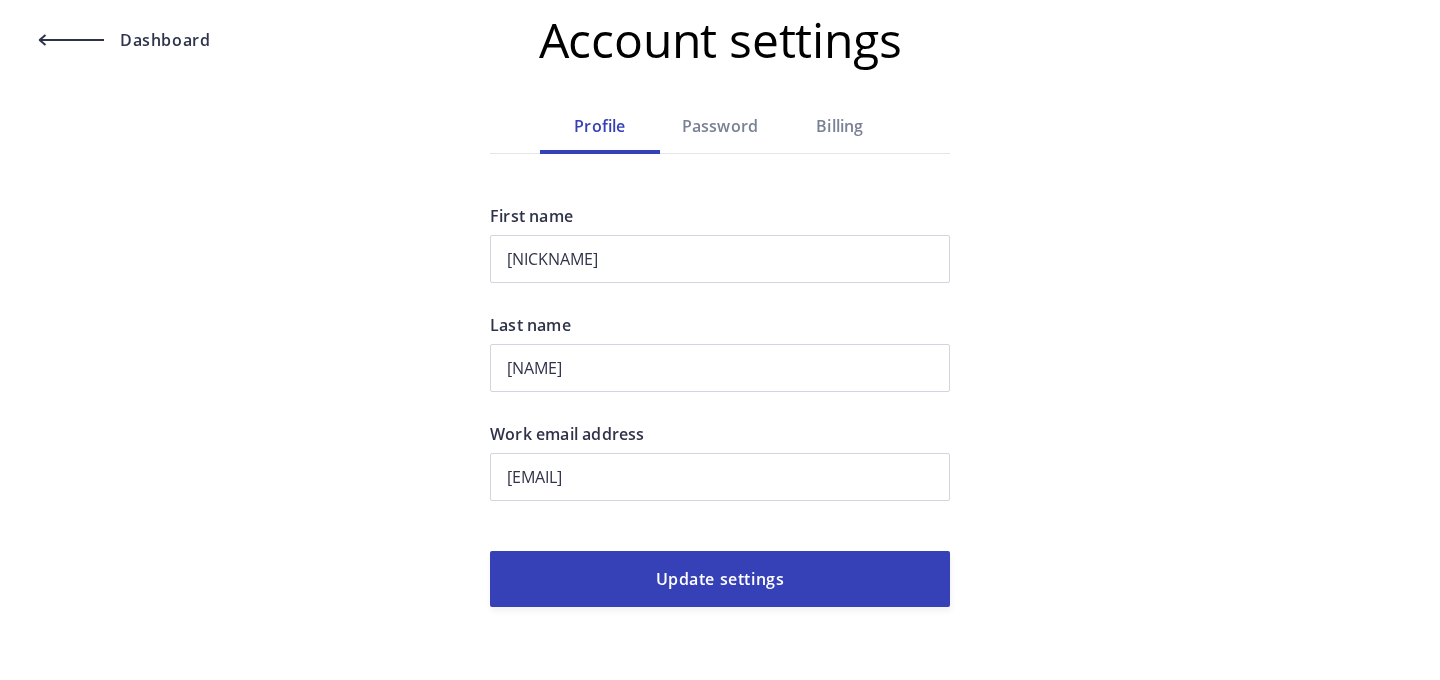 scroll, scrollTop: 0, scrollLeft: 0, axis: both 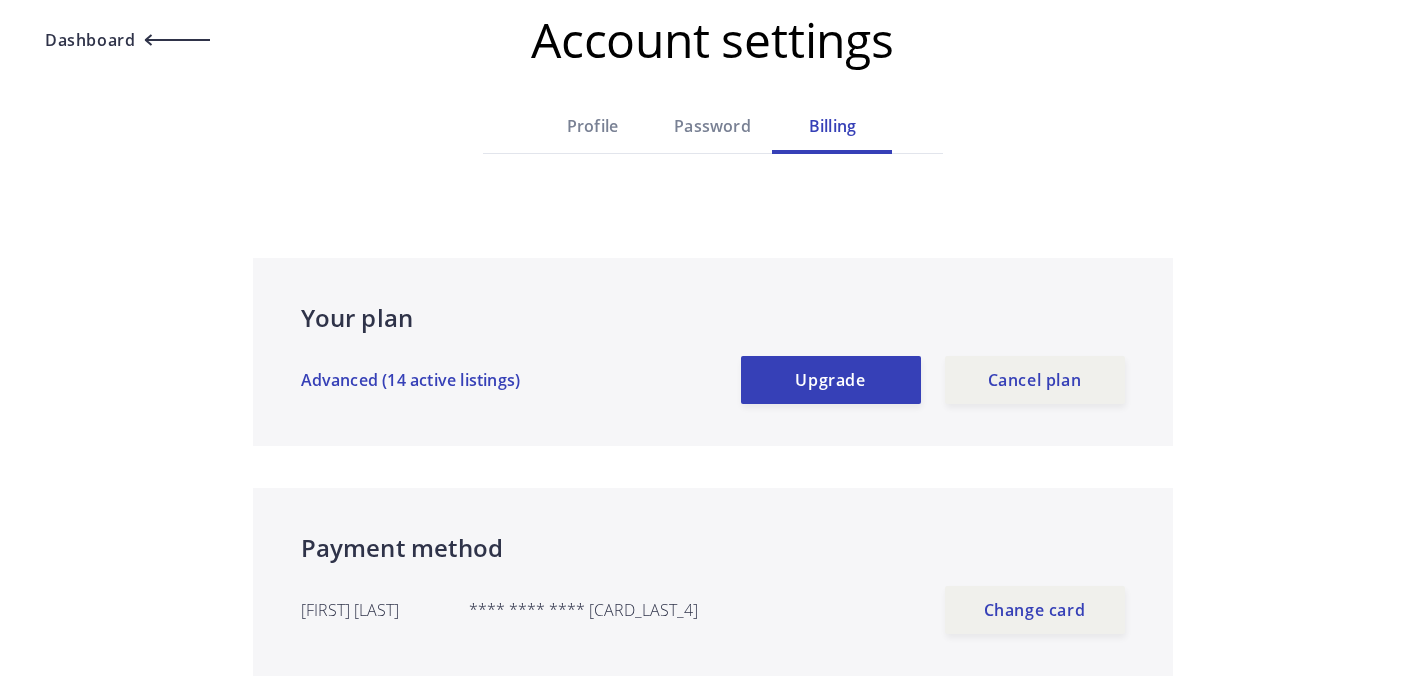 click at bounding box center [178, 40] 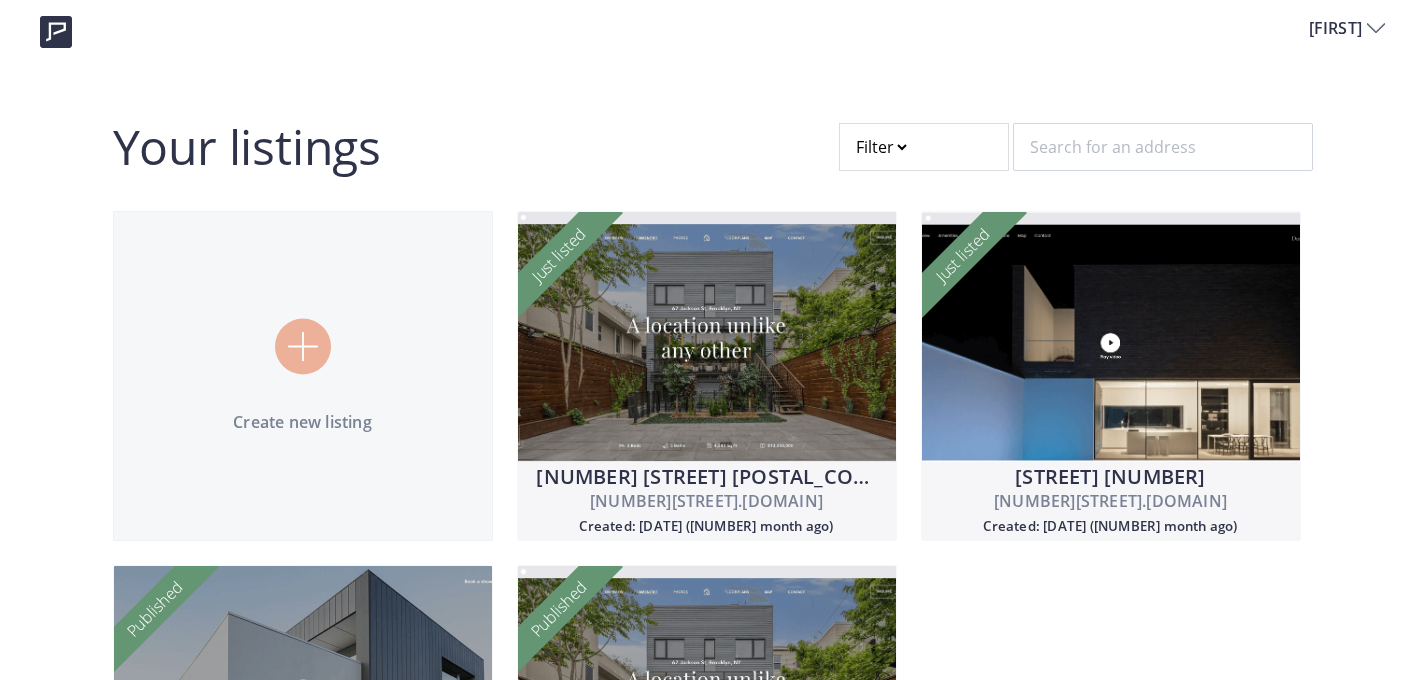 scroll, scrollTop: 0, scrollLeft: 0, axis: both 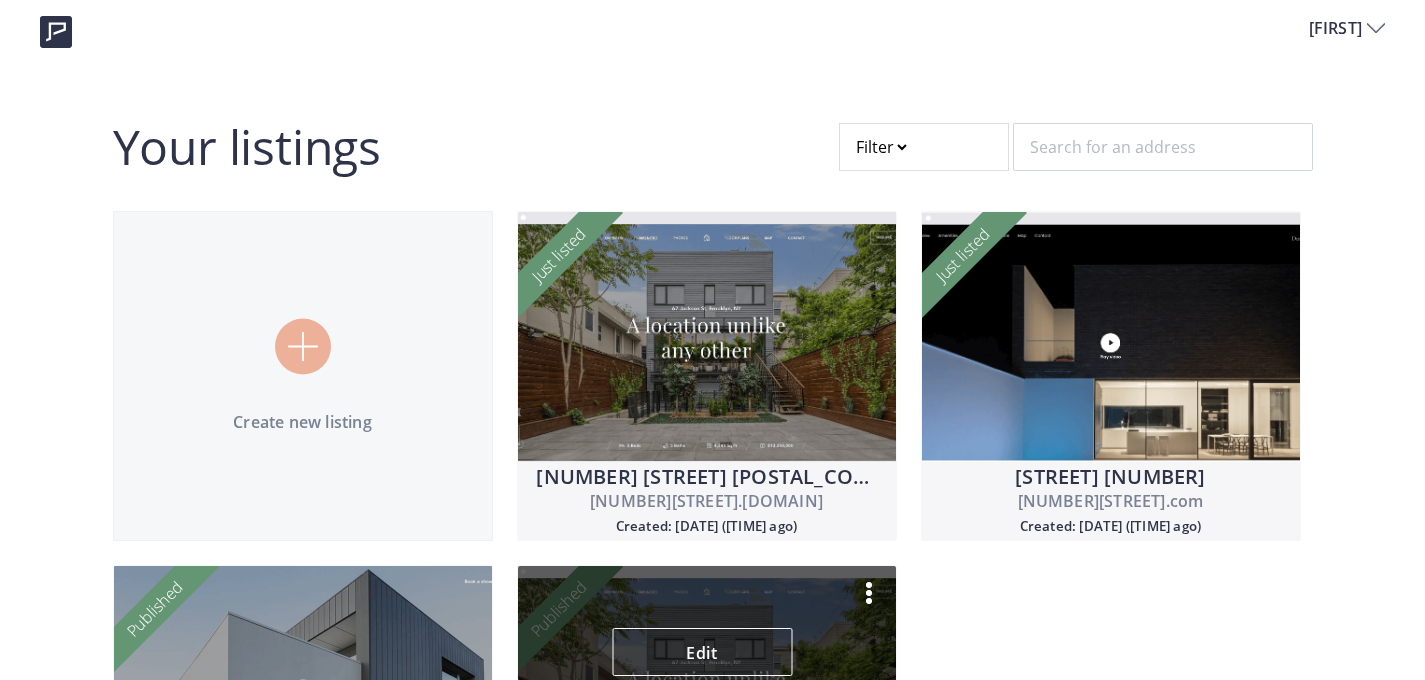 click at bounding box center [869, 593] 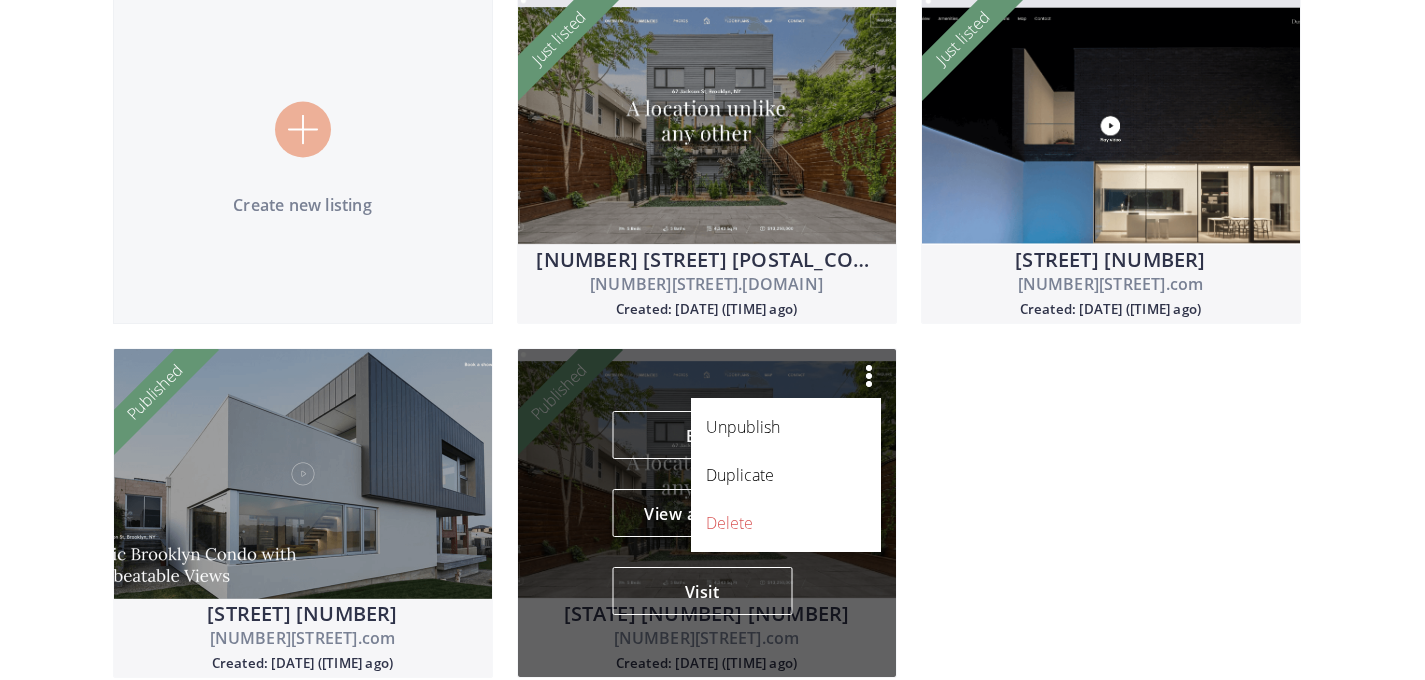 scroll, scrollTop: 239, scrollLeft: 0, axis: vertical 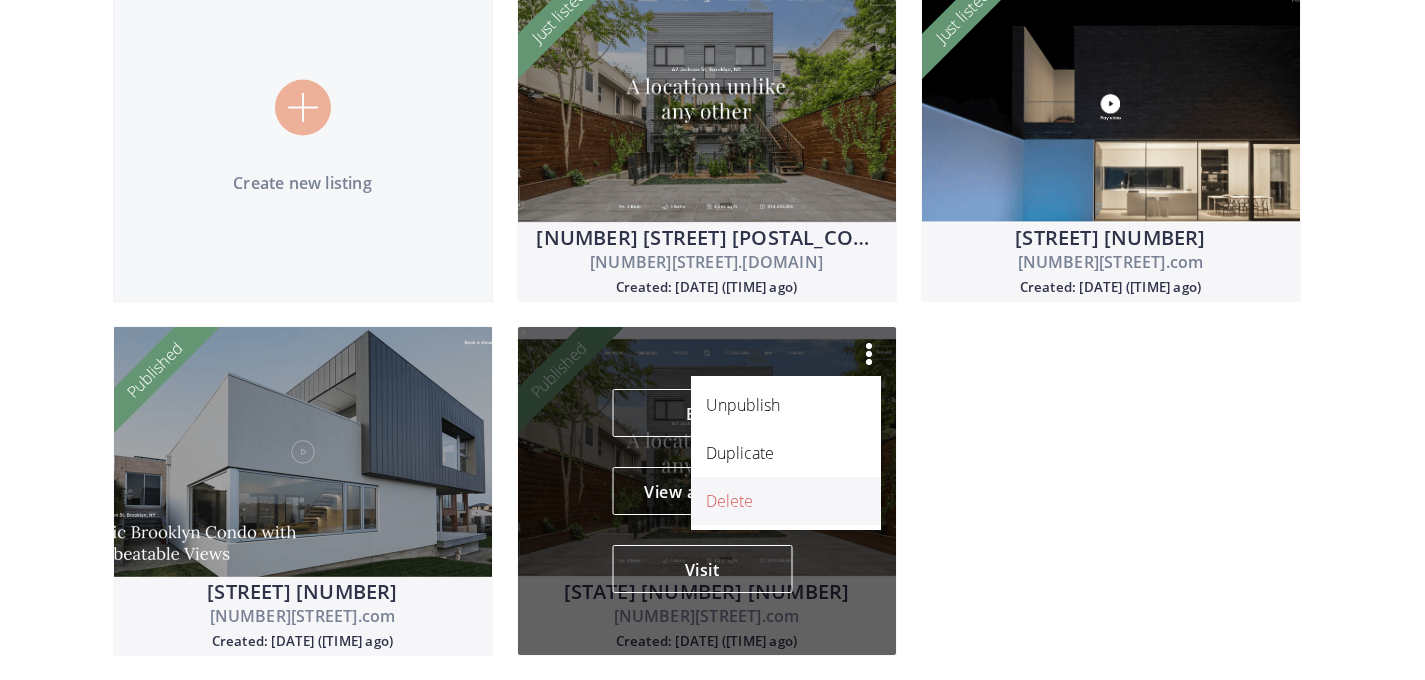 click on "Delete" at bounding box center [775, 501] 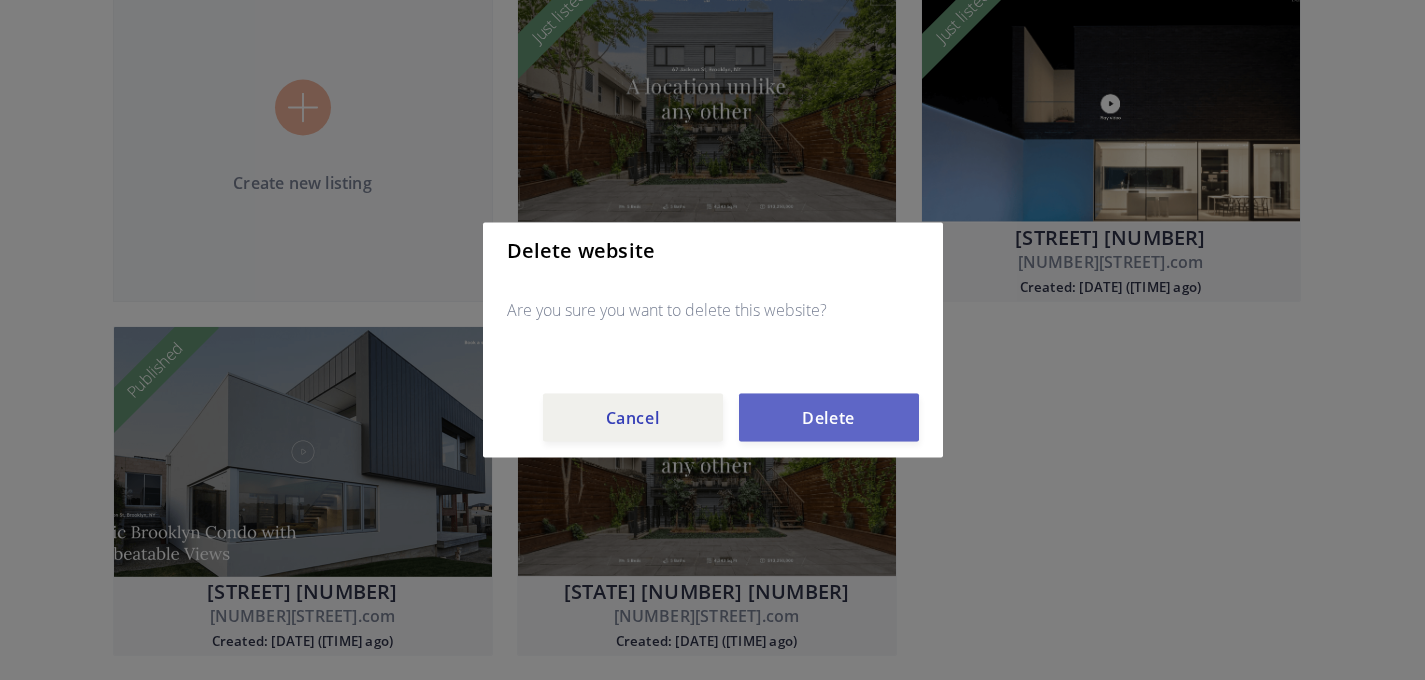 click on "Delete" at bounding box center (829, 418) 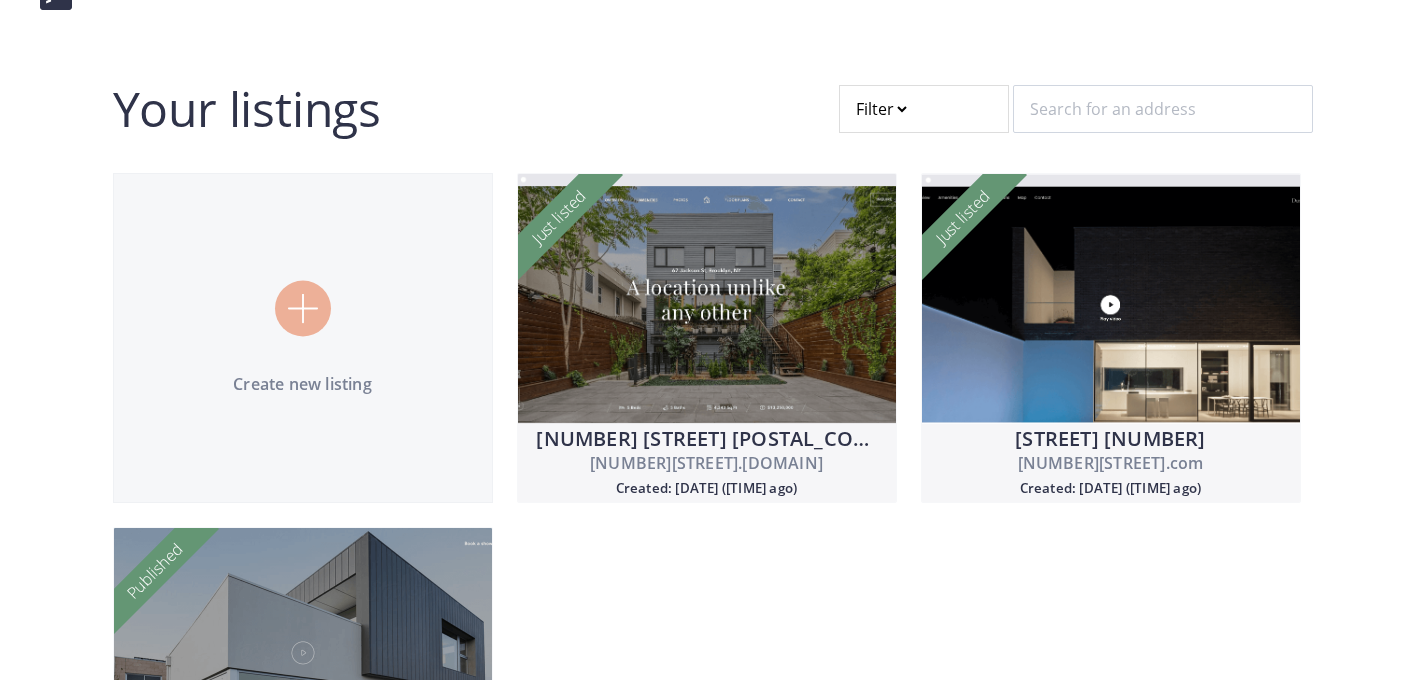 scroll, scrollTop: 0, scrollLeft: 0, axis: both 